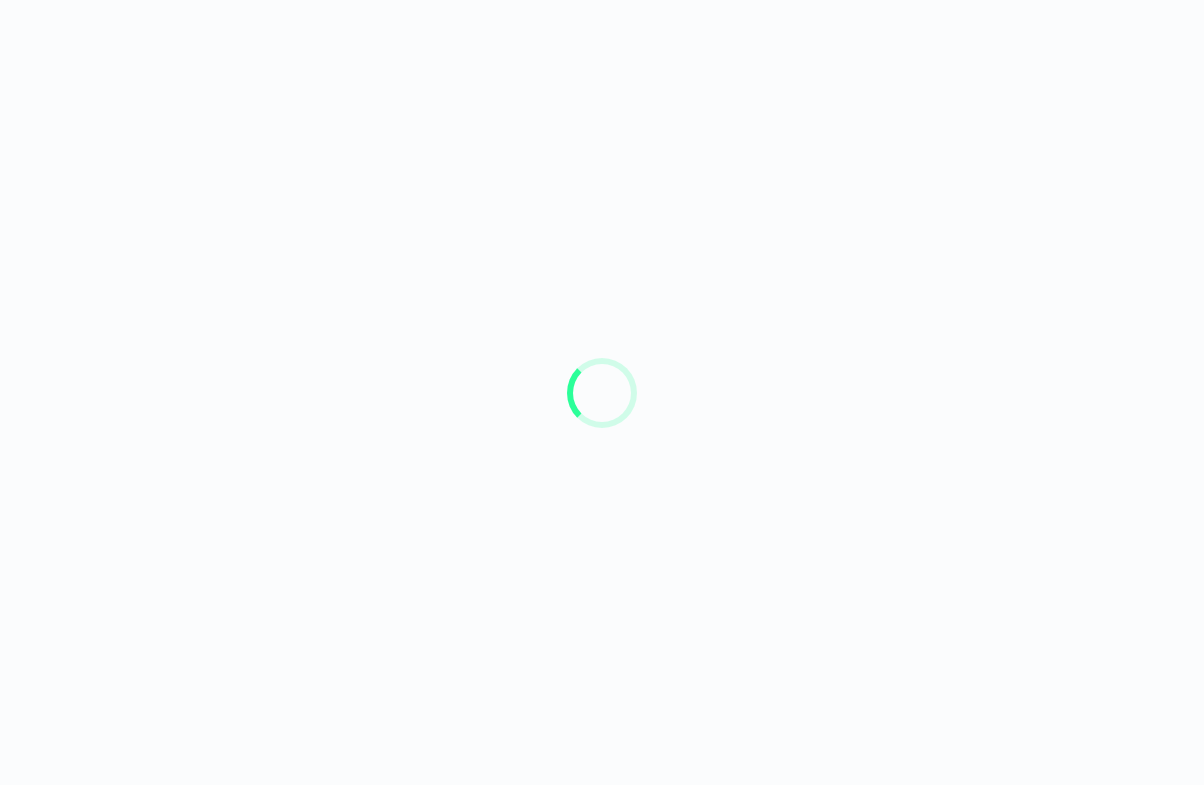 scroll, scrollTop: 0, scrollLeft: 0, axis: both 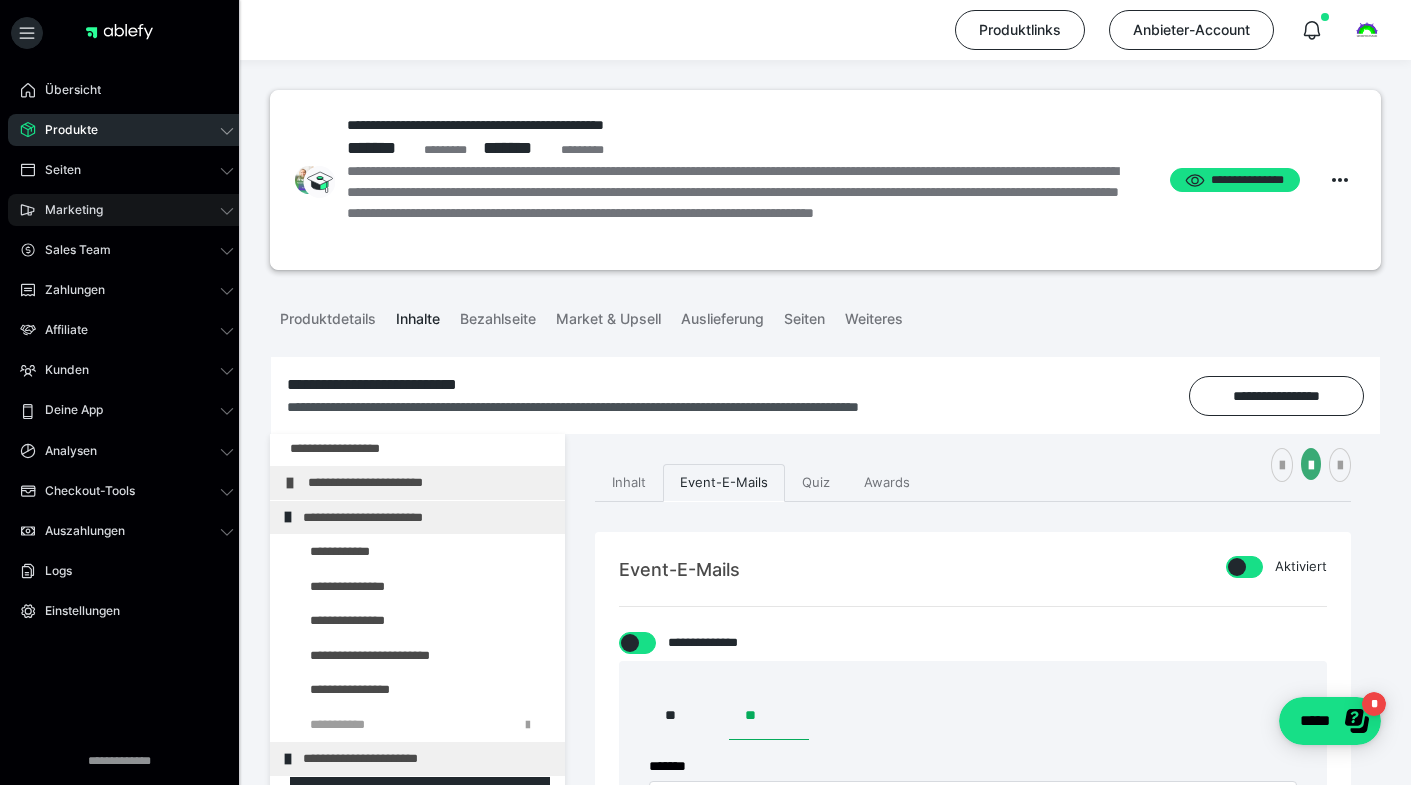 click on "Marketing" at bounding box center [67, 210] 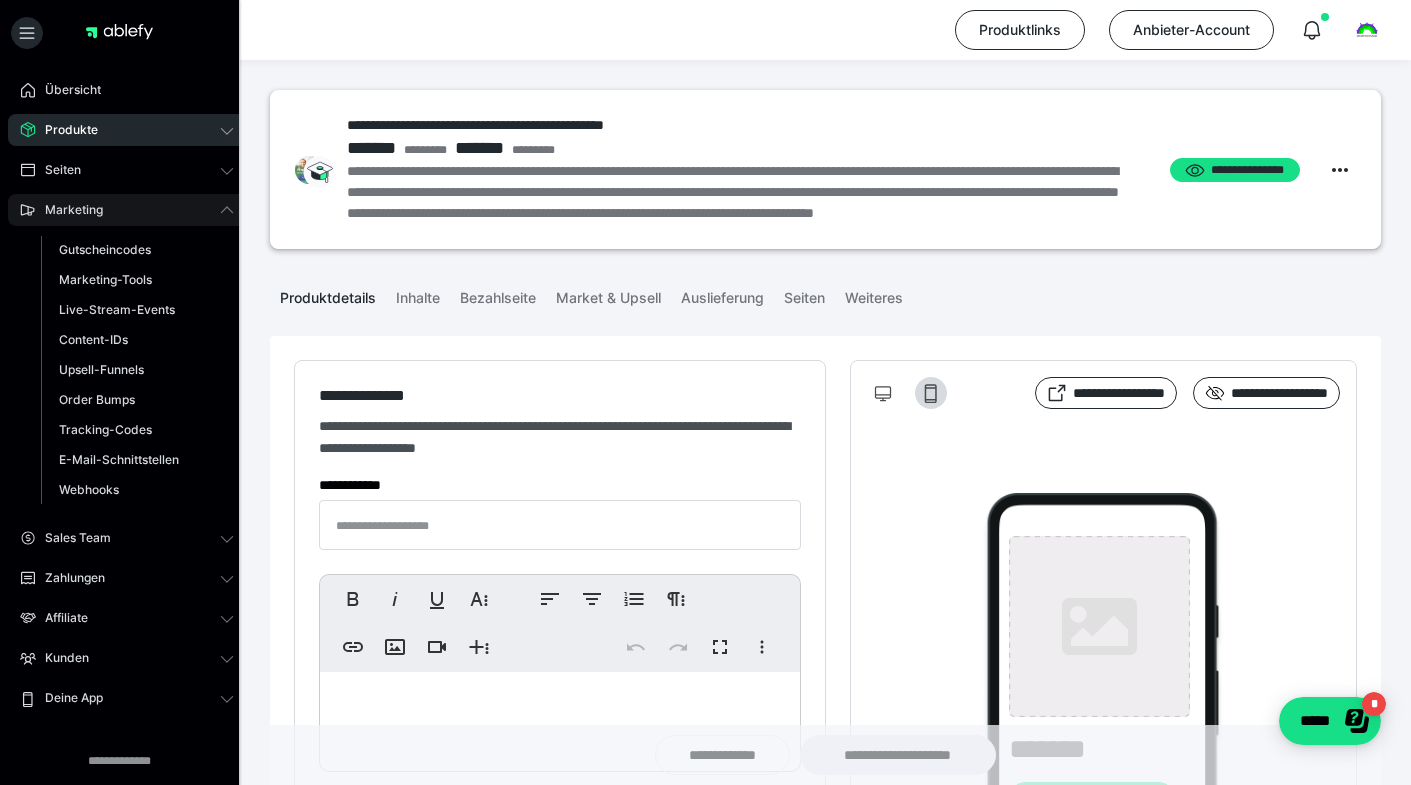type on "**********" 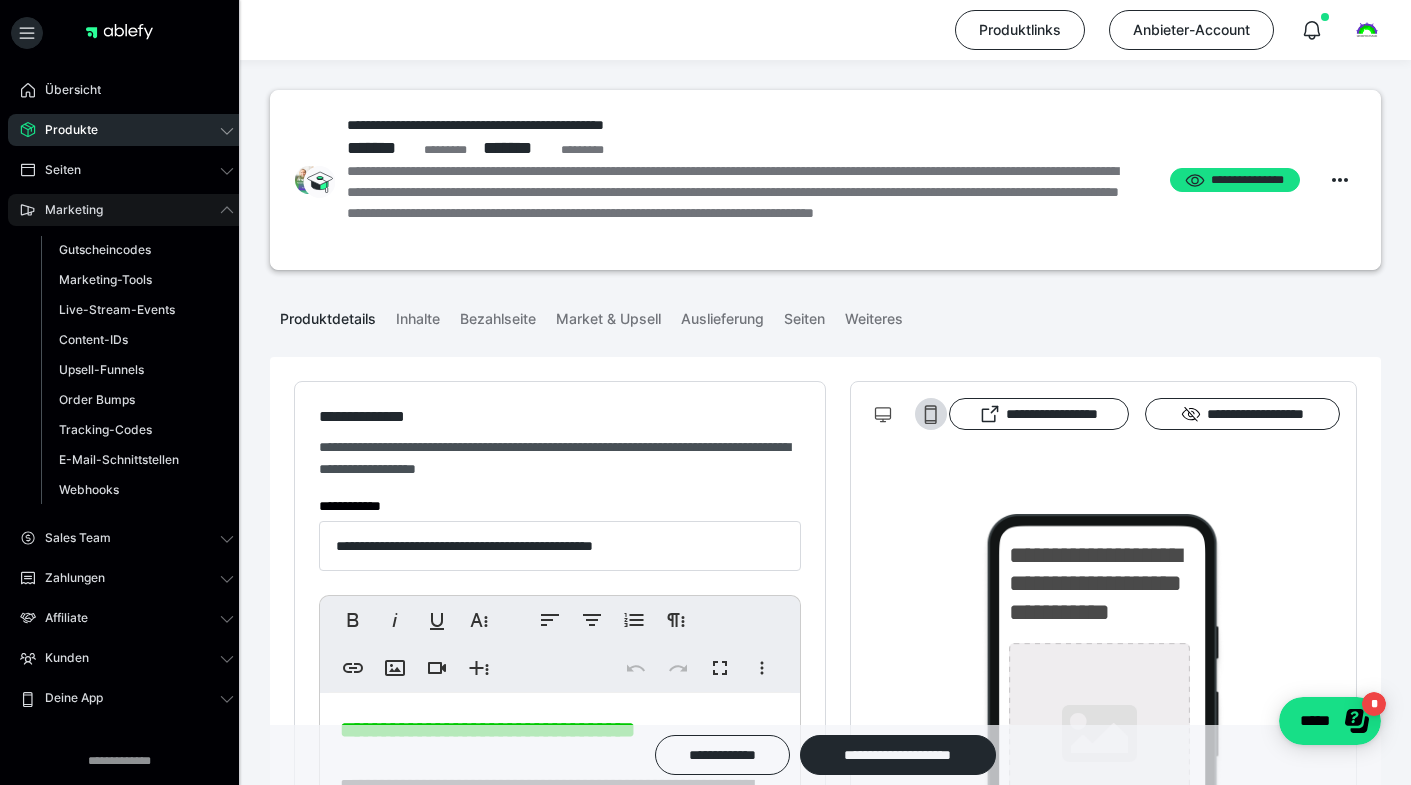 type on "**********" 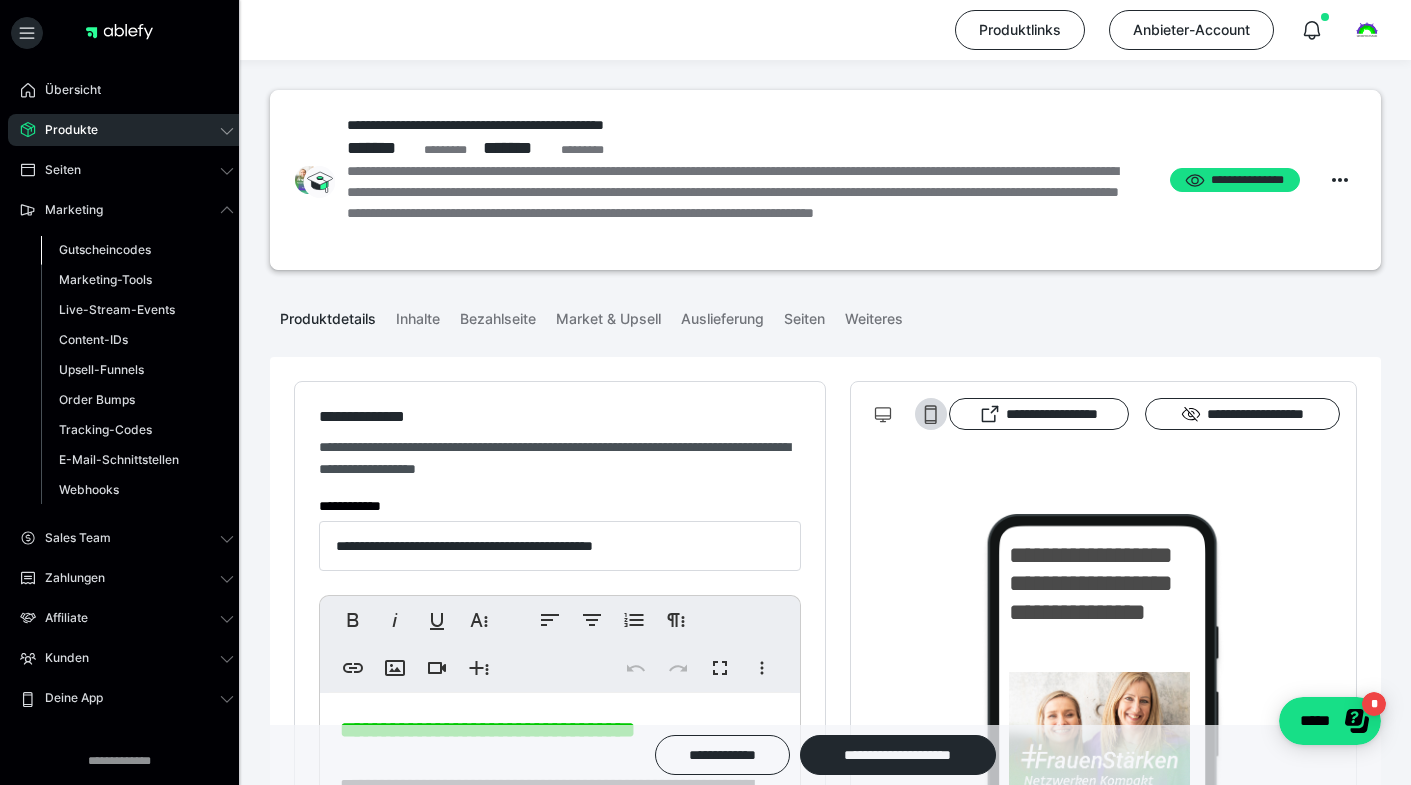 click on "Gutscheincodes" at bounding box center [137, 250] 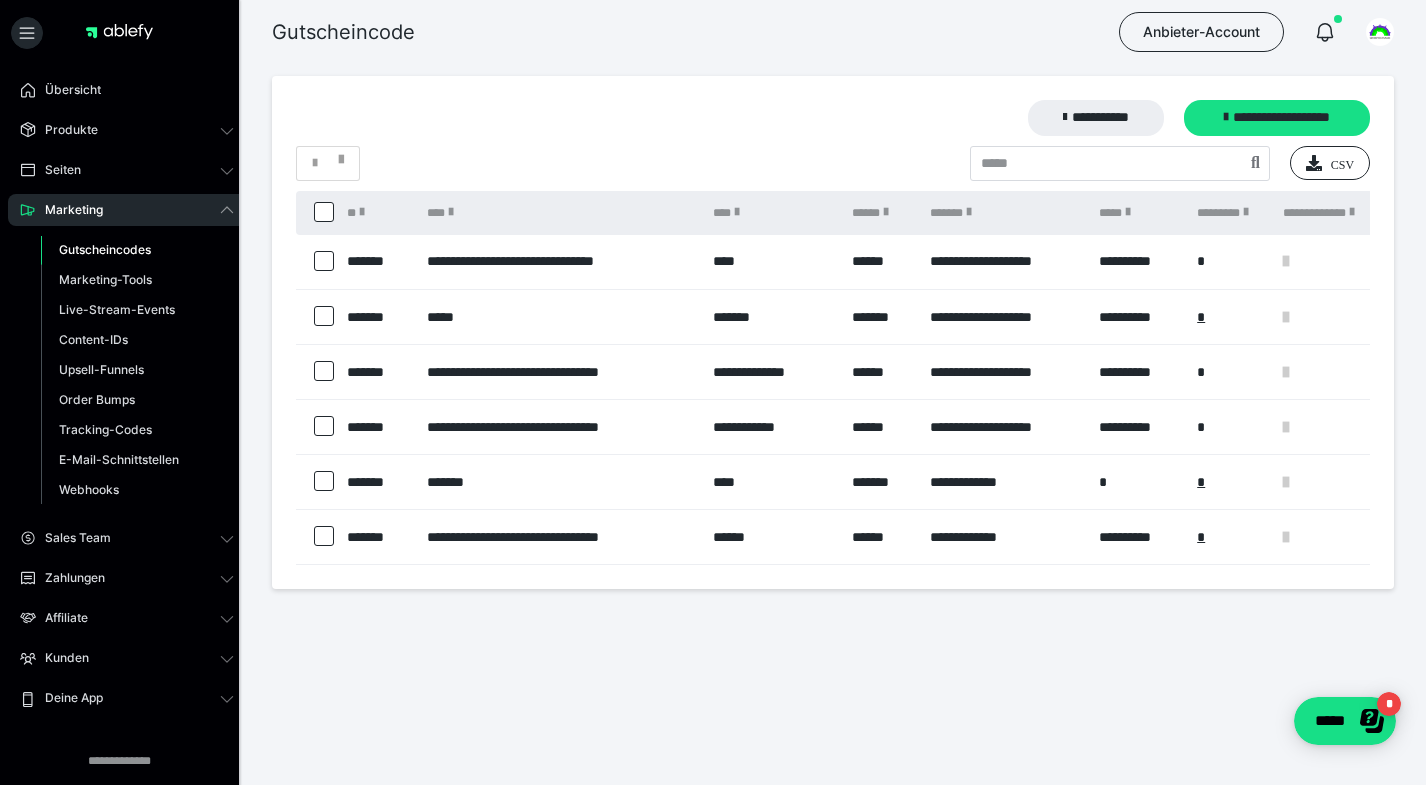 scroll, scrollTop: 0, scrollLeft: 0, axis: both 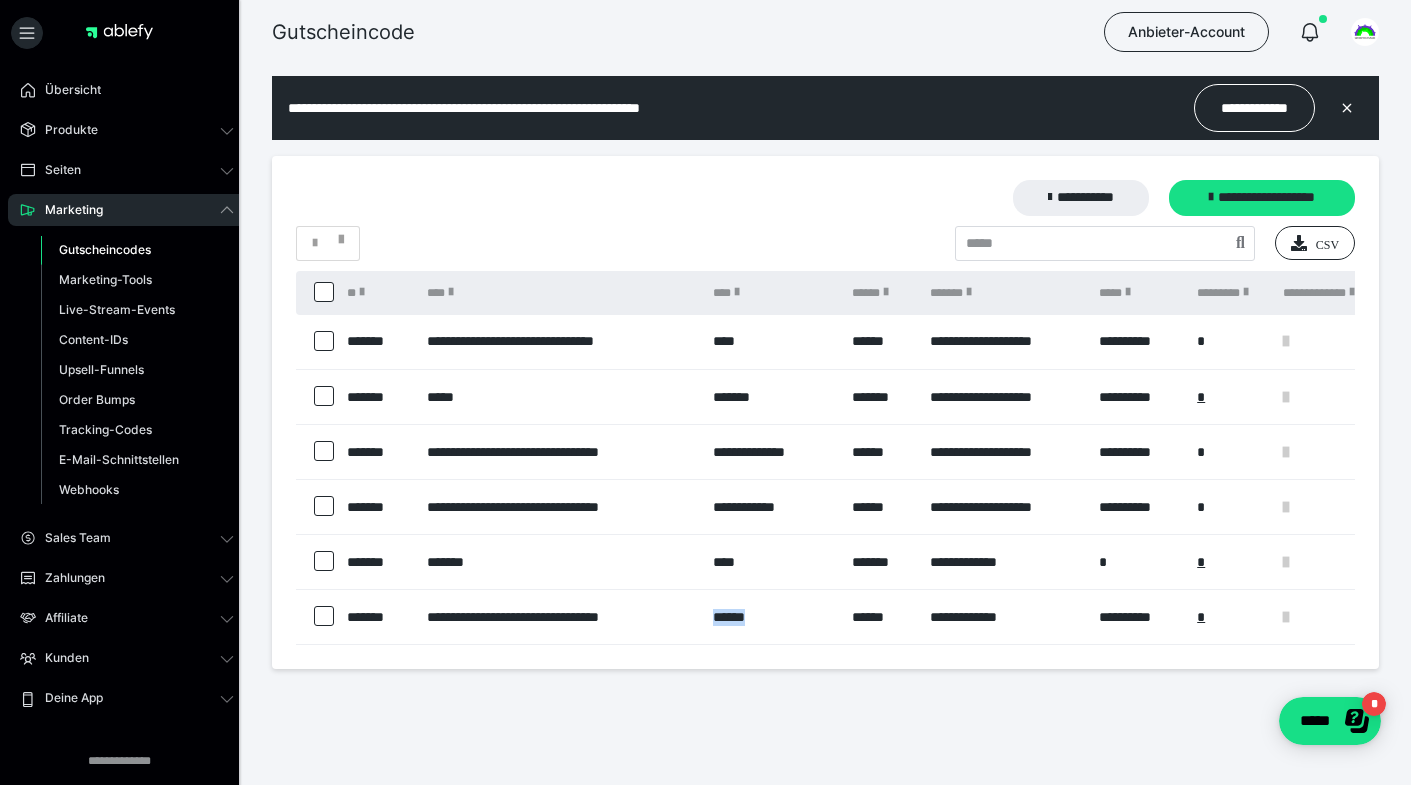 drag, startPoint x: 775, startPoint y: 620, endPoint x: 705, endPoint y: 621, distance: 70.00714 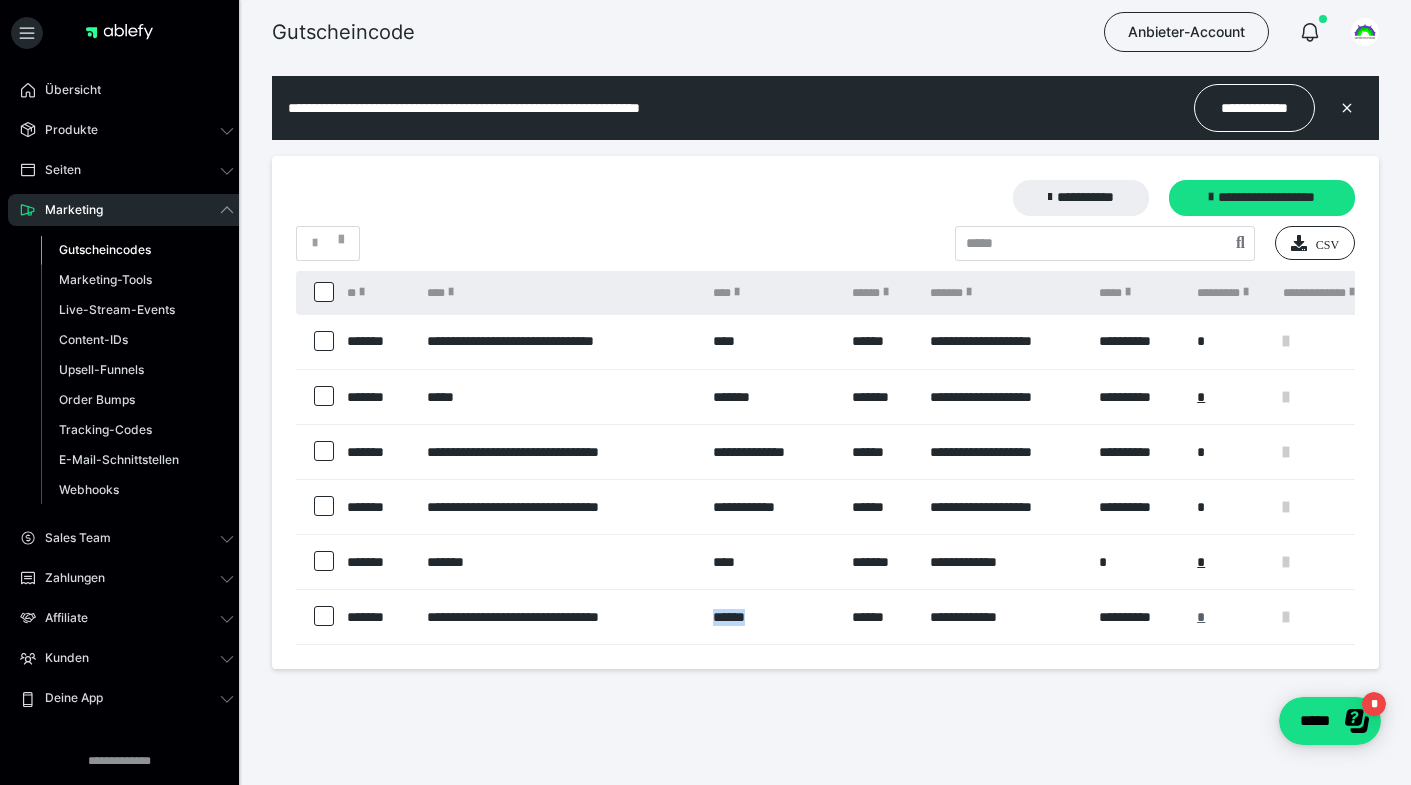 click on "*" at bounding box center (1201, 617) 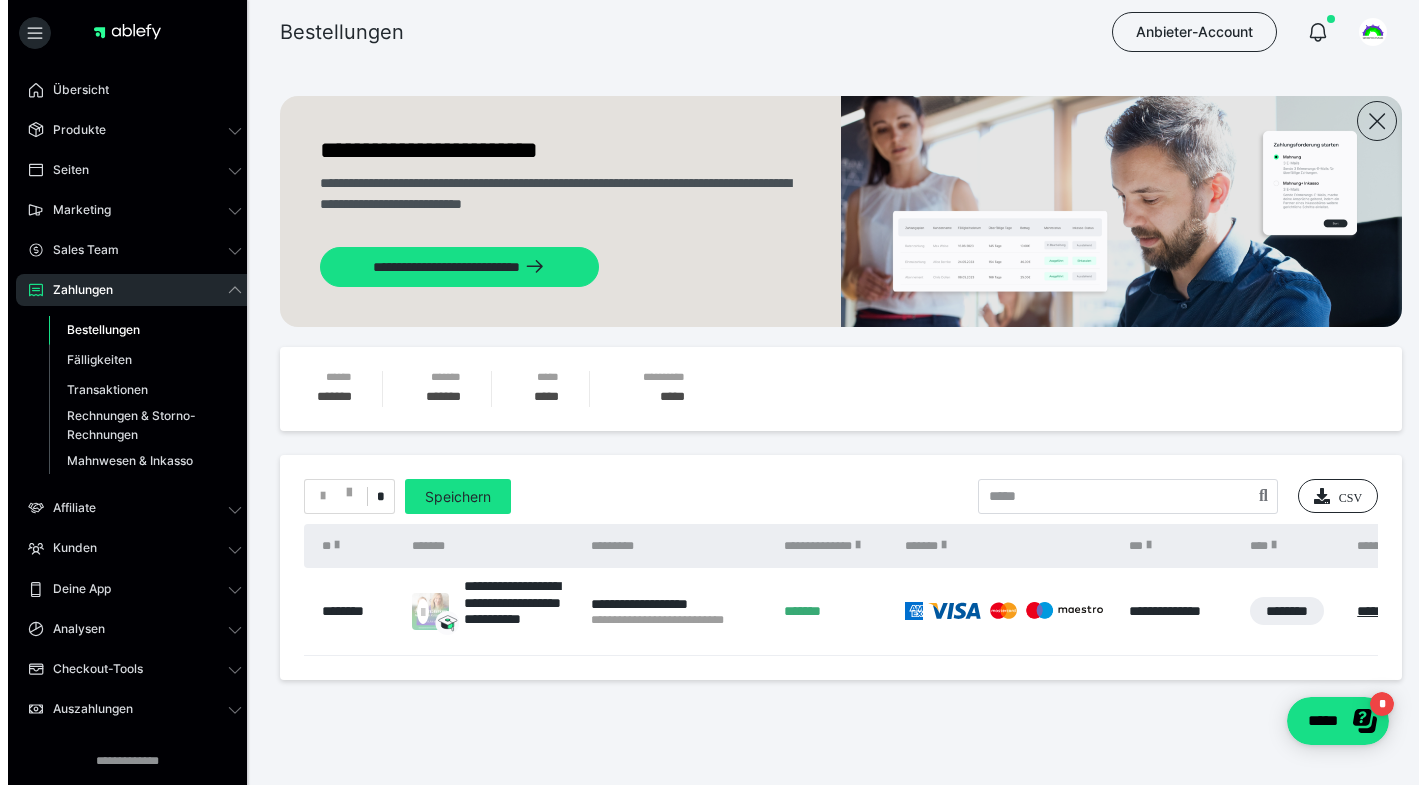 scroll, scrollTop: 0, scrollLeft: 0, axis: both 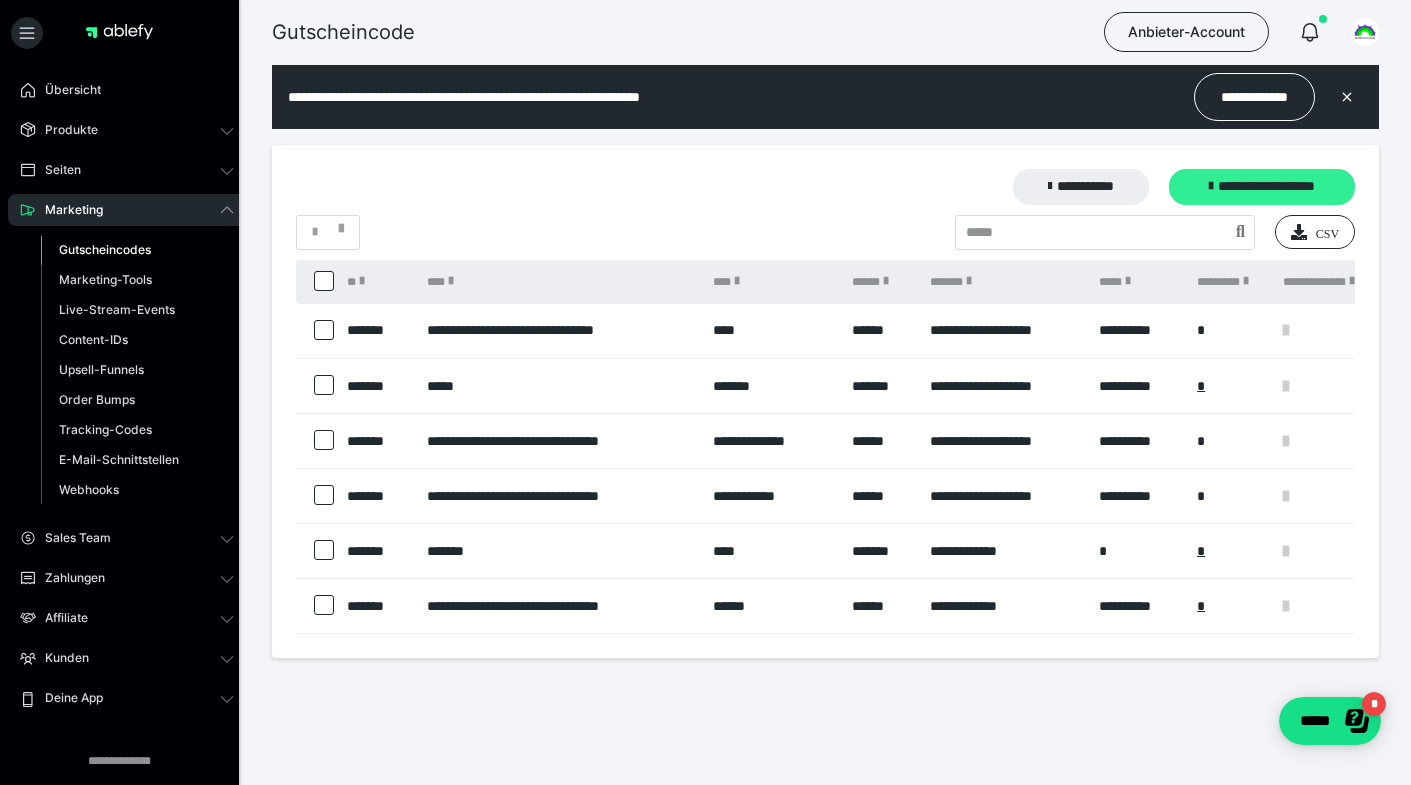click on "**********" at bounding box center [1262, 187] 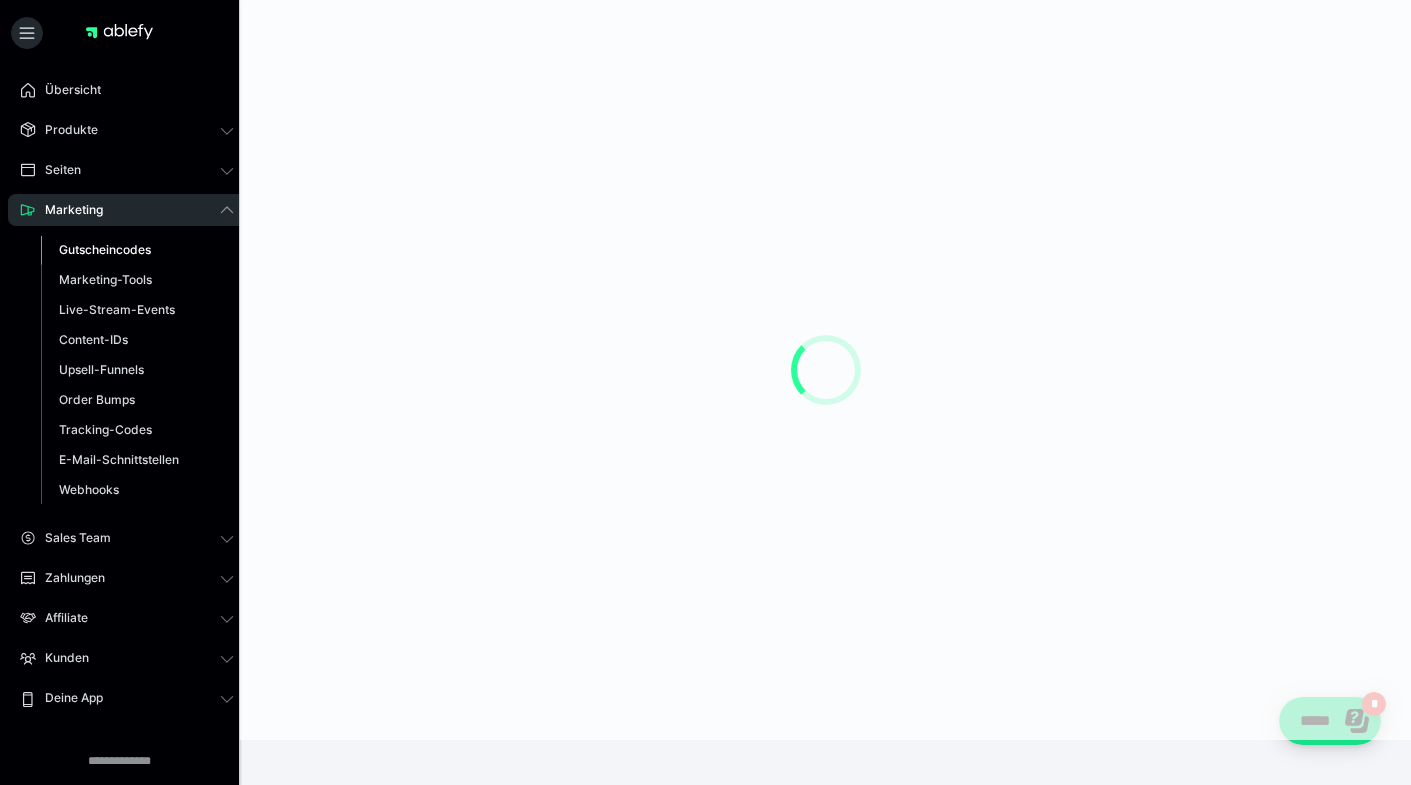 scroll, scrollTop: 0, scrollLeft: 0, axis: both 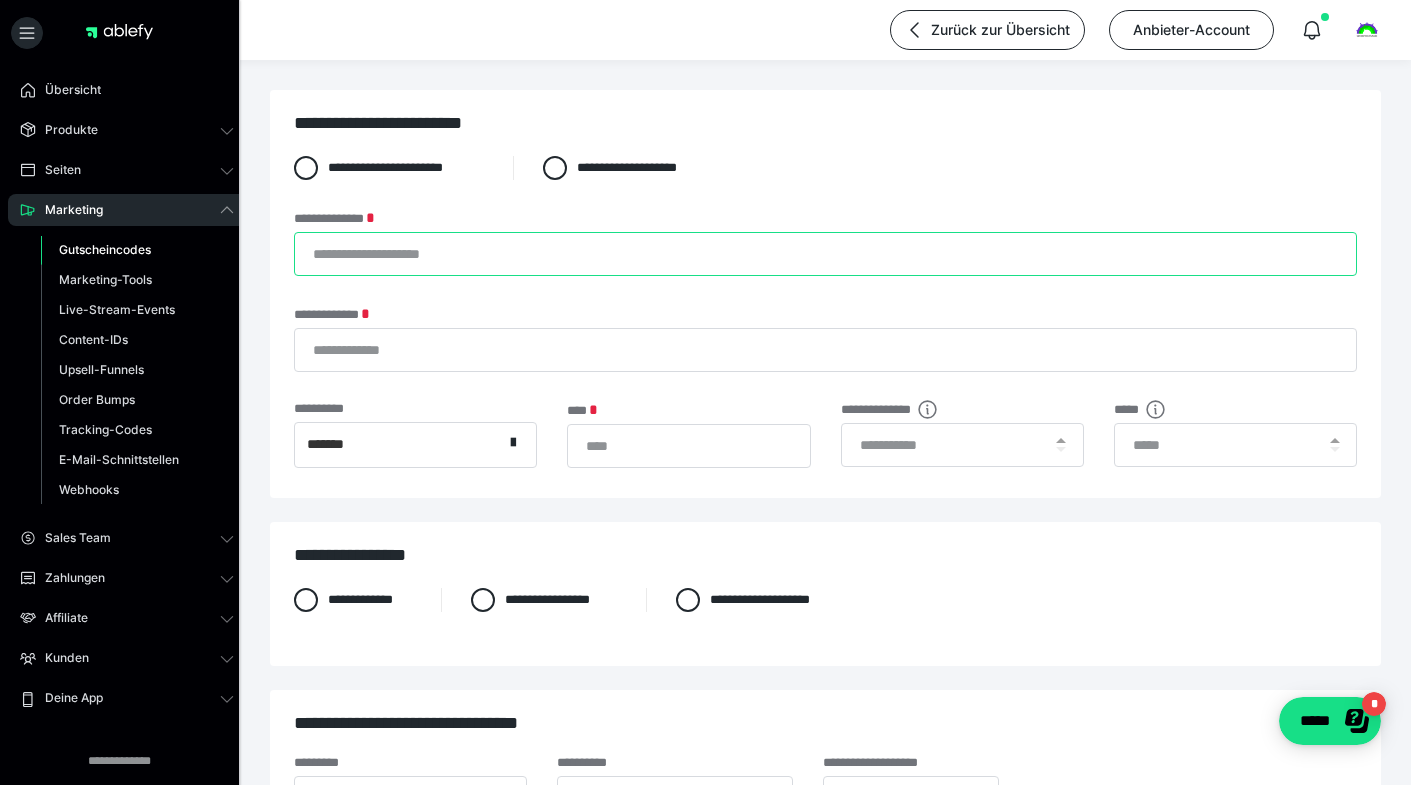 click on "**********" at bounding box center [825, 254] 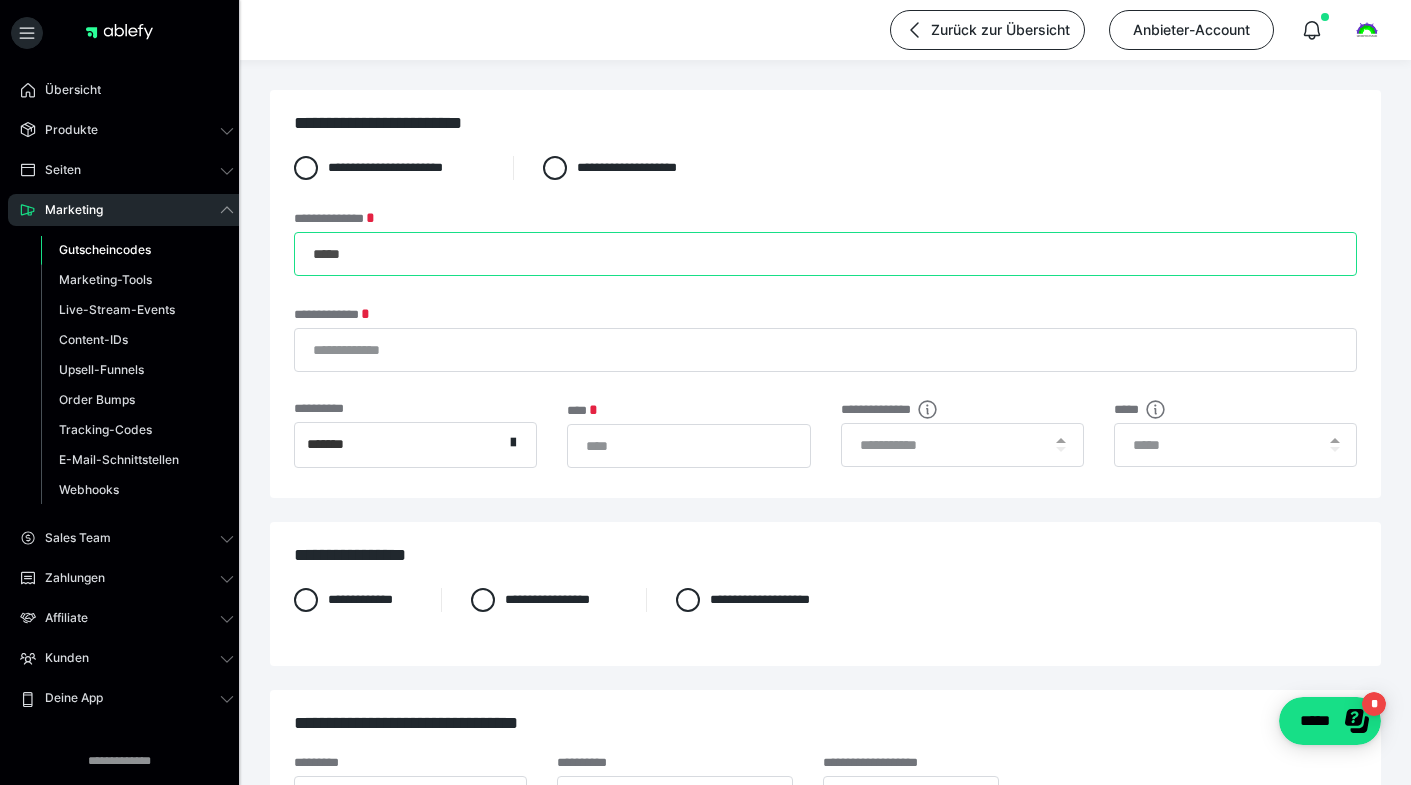 type on "*****" 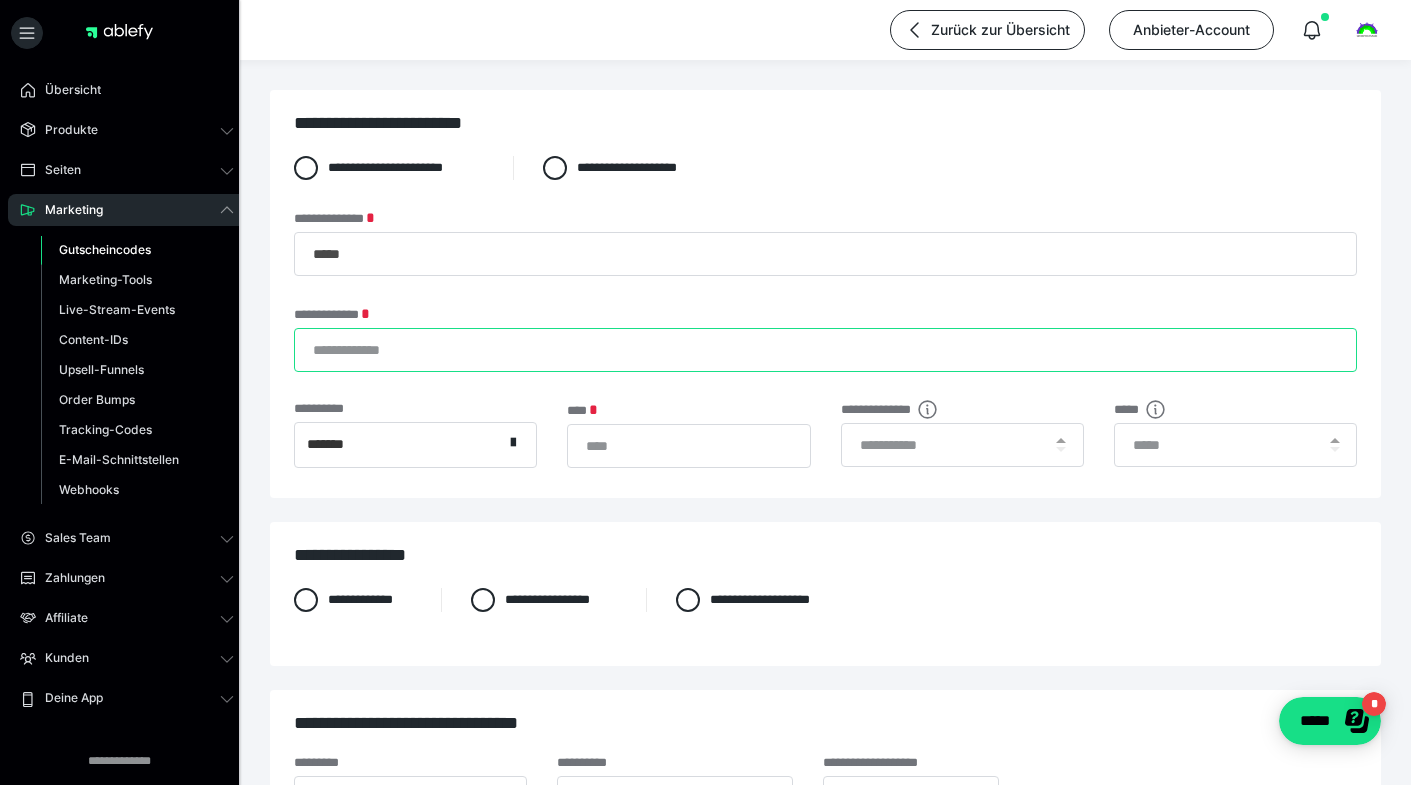 click on "**********" at bounding box center (825, 350) 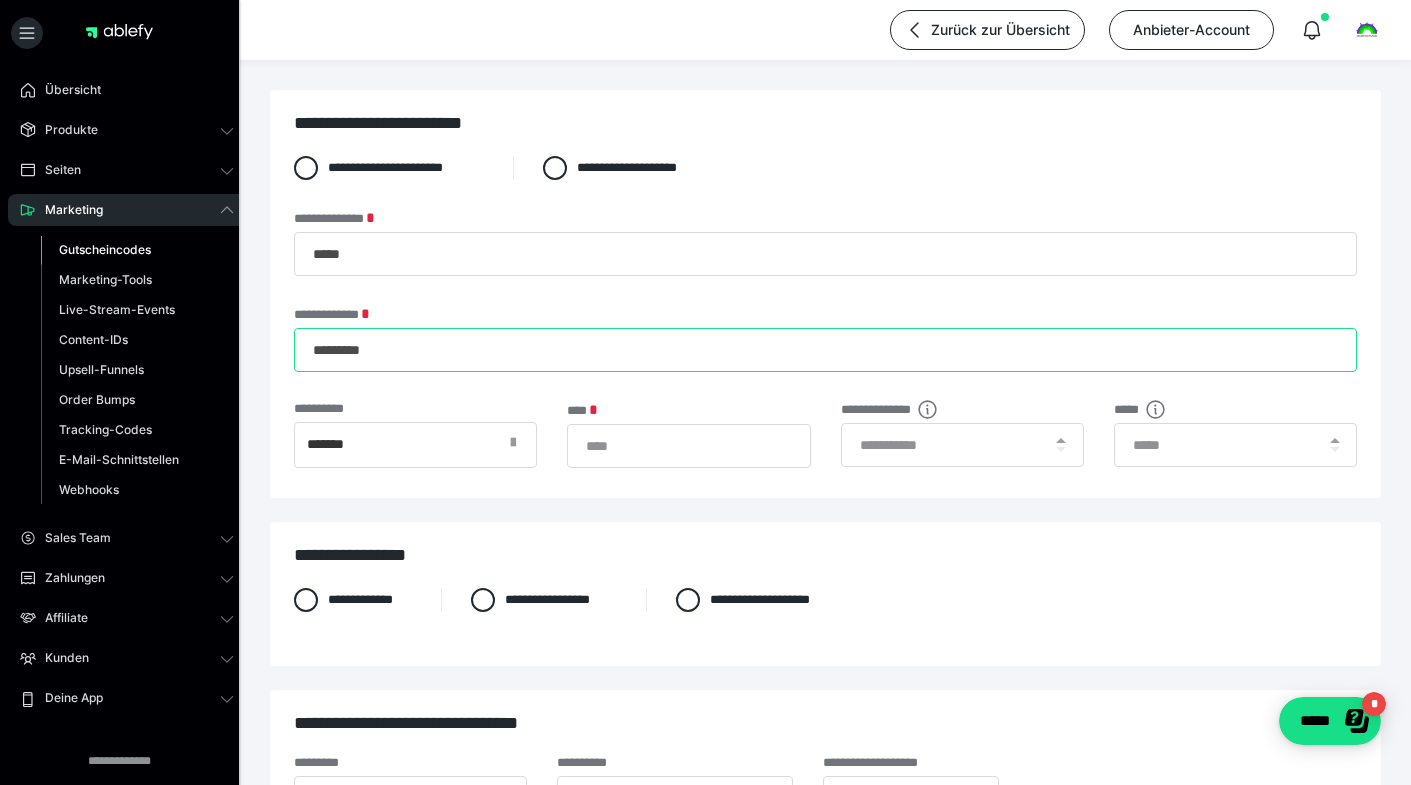 type on "*********" 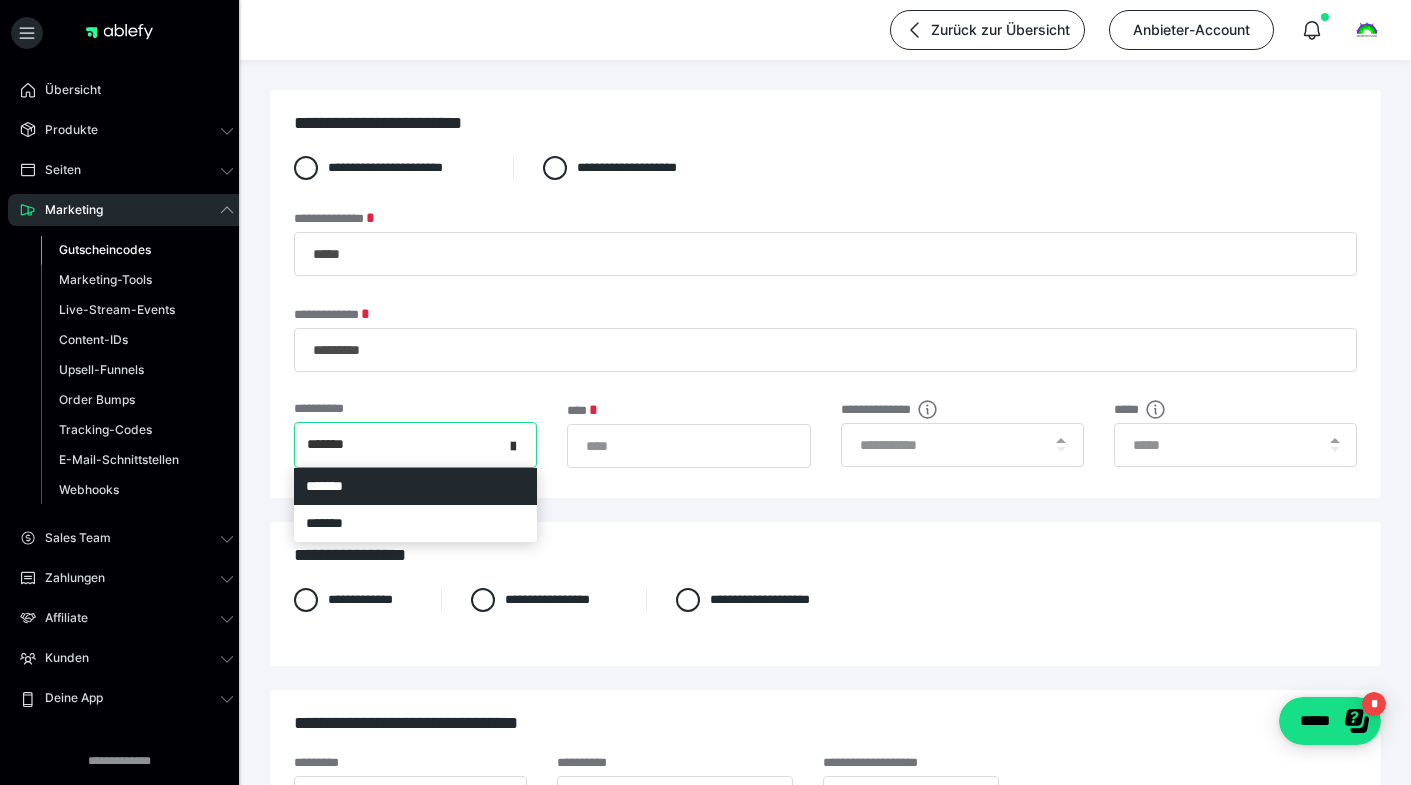 click at bounding box center (513, 443) 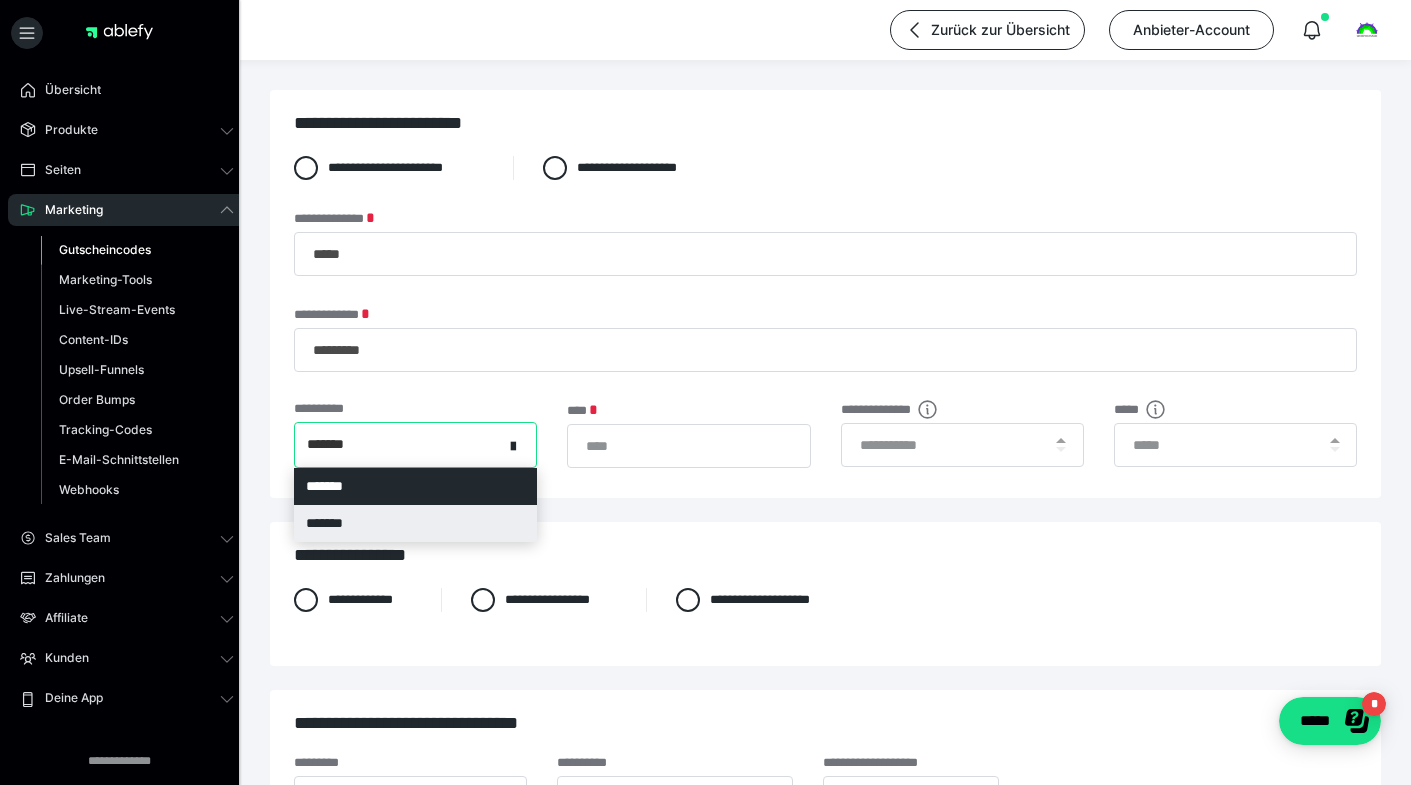 click on "*******" at bounding box center [415, 523] 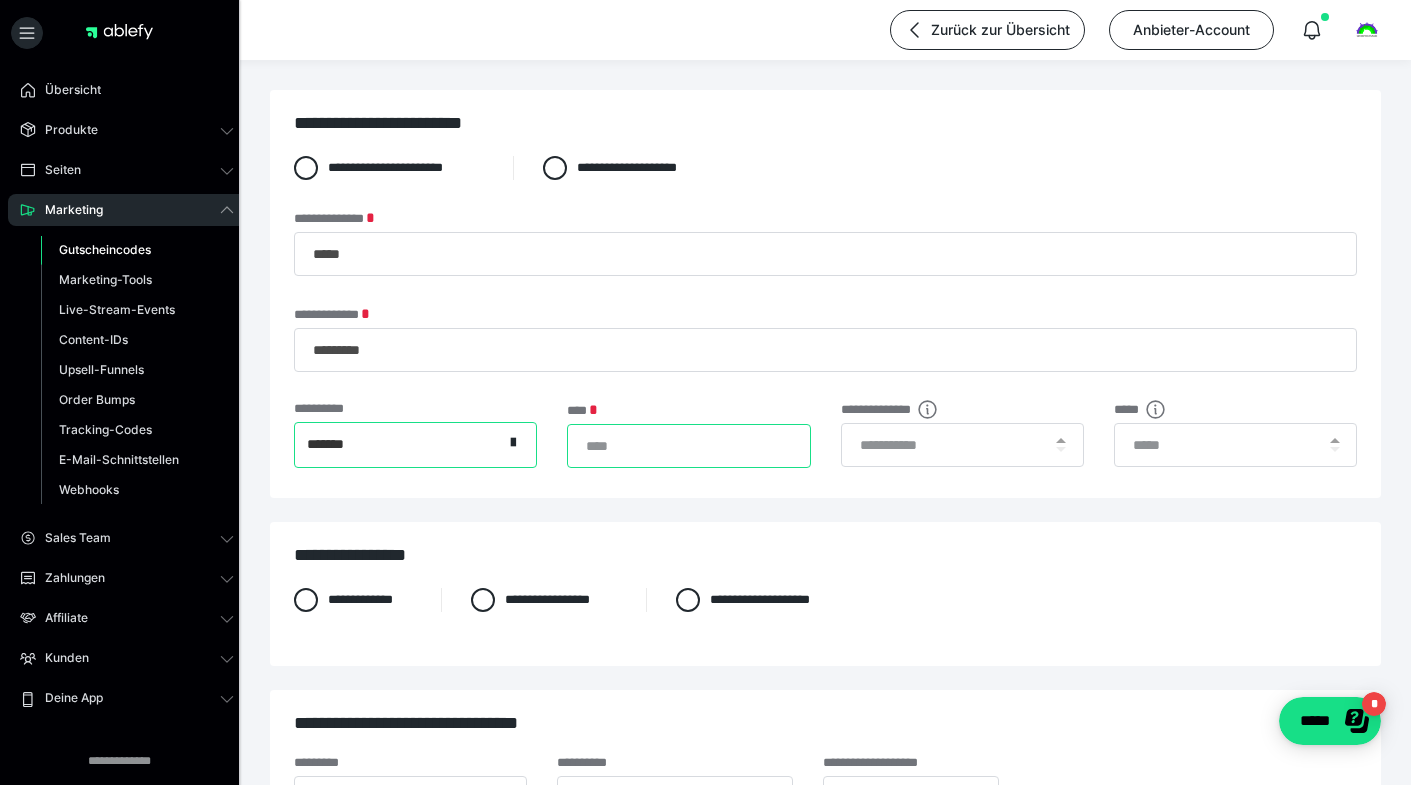 click on "*" at bounding box center (688, 446) 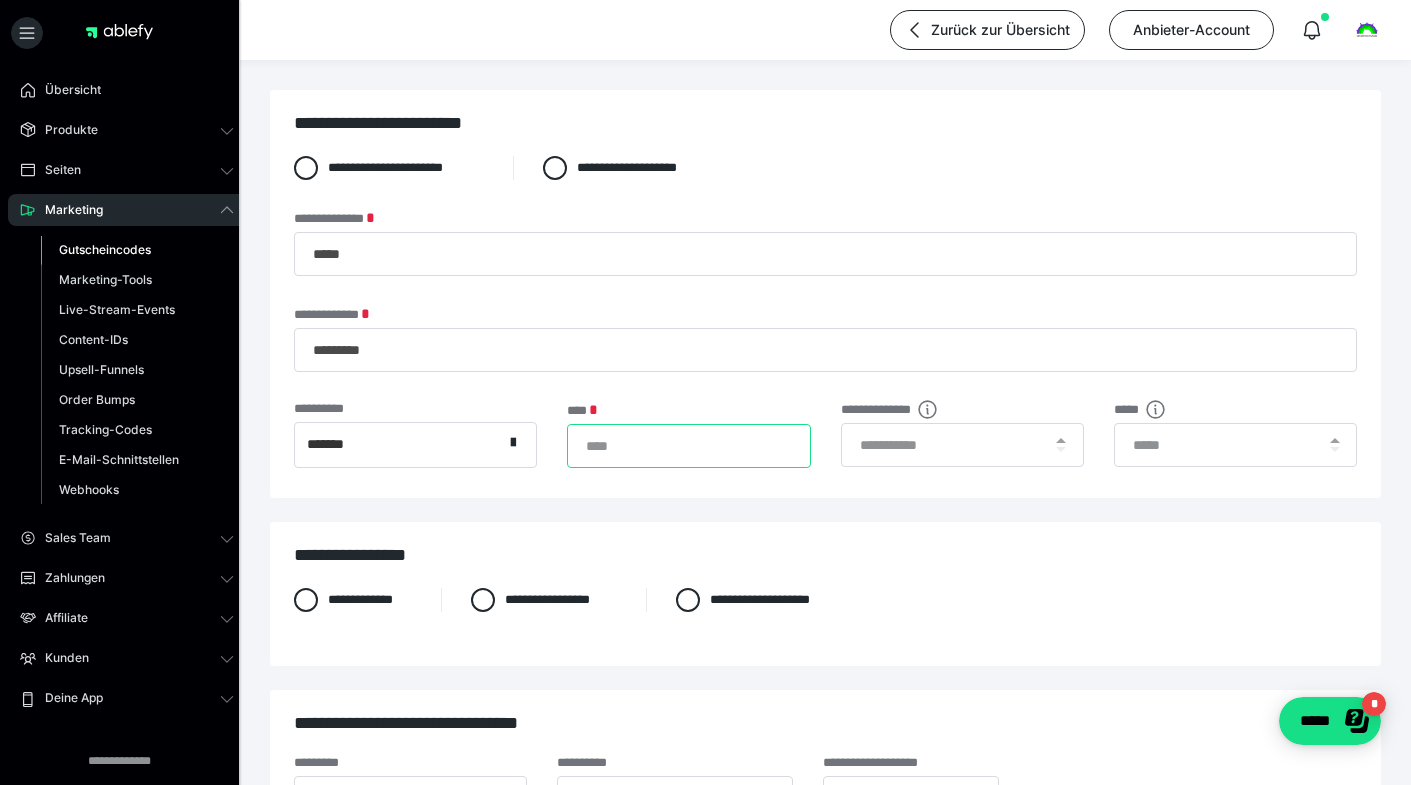 type on "**" 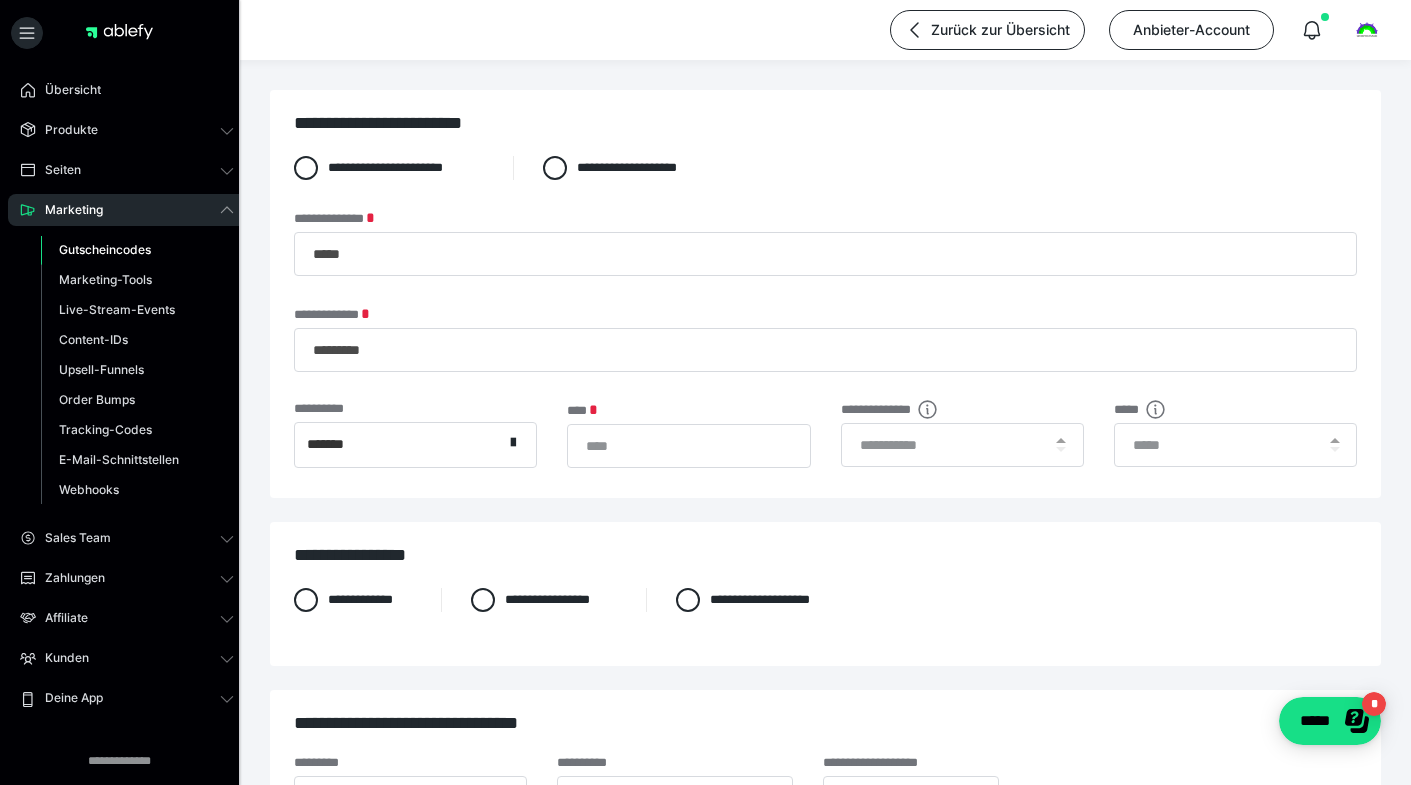 click on "**********" at bounding box center (825, 450) 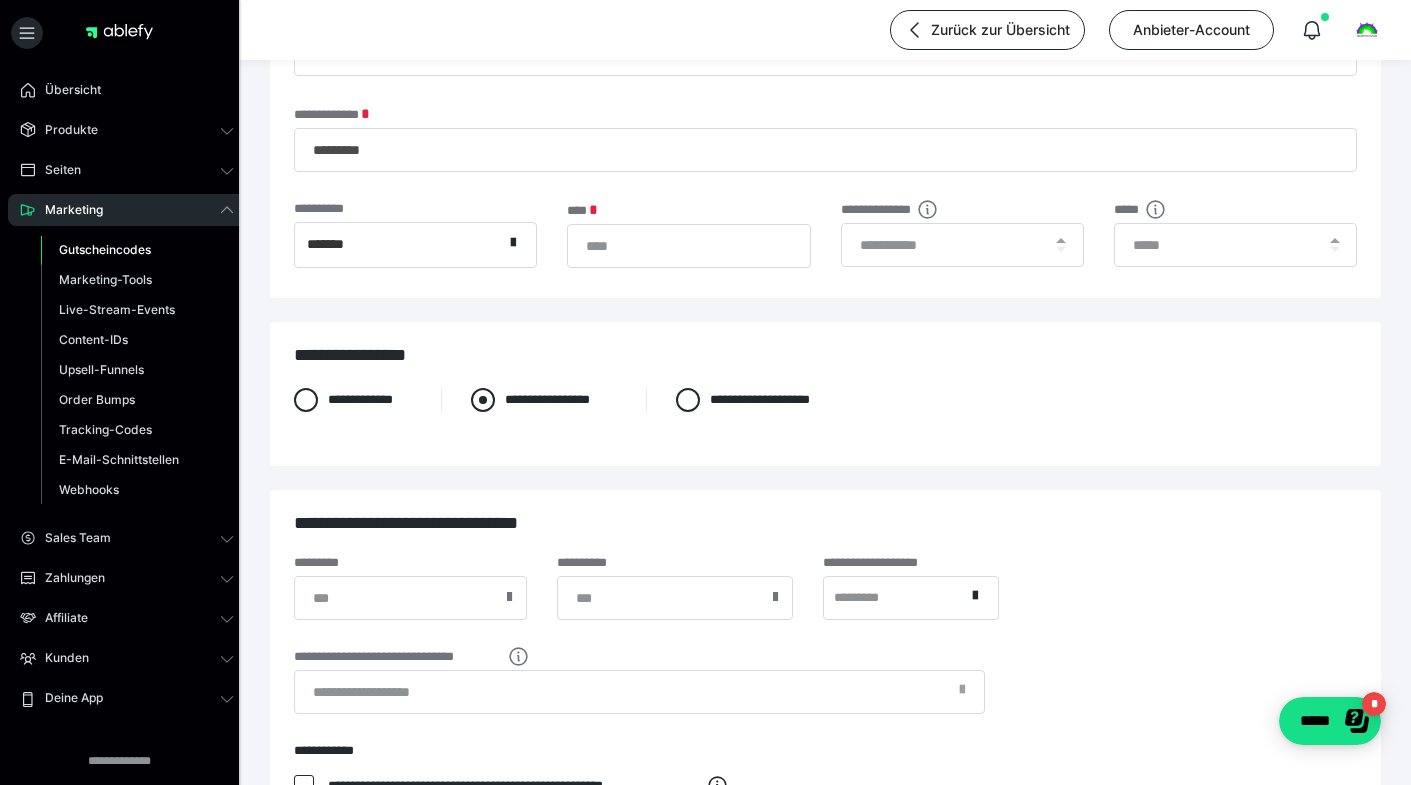 click on "**********" at bounding box center [543, 400] 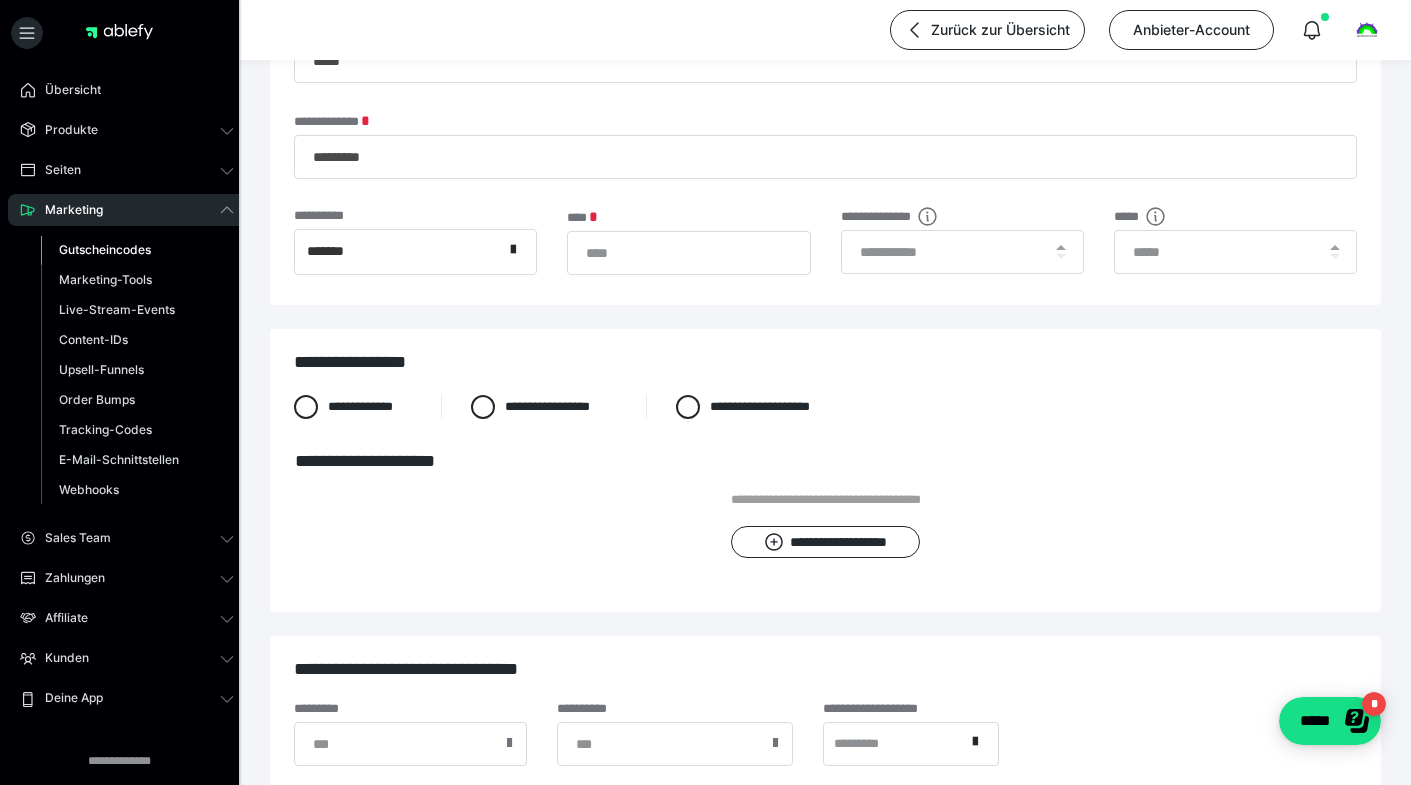 scroll, scrollTop: 192, scrollLeft: 0, axis: vertical 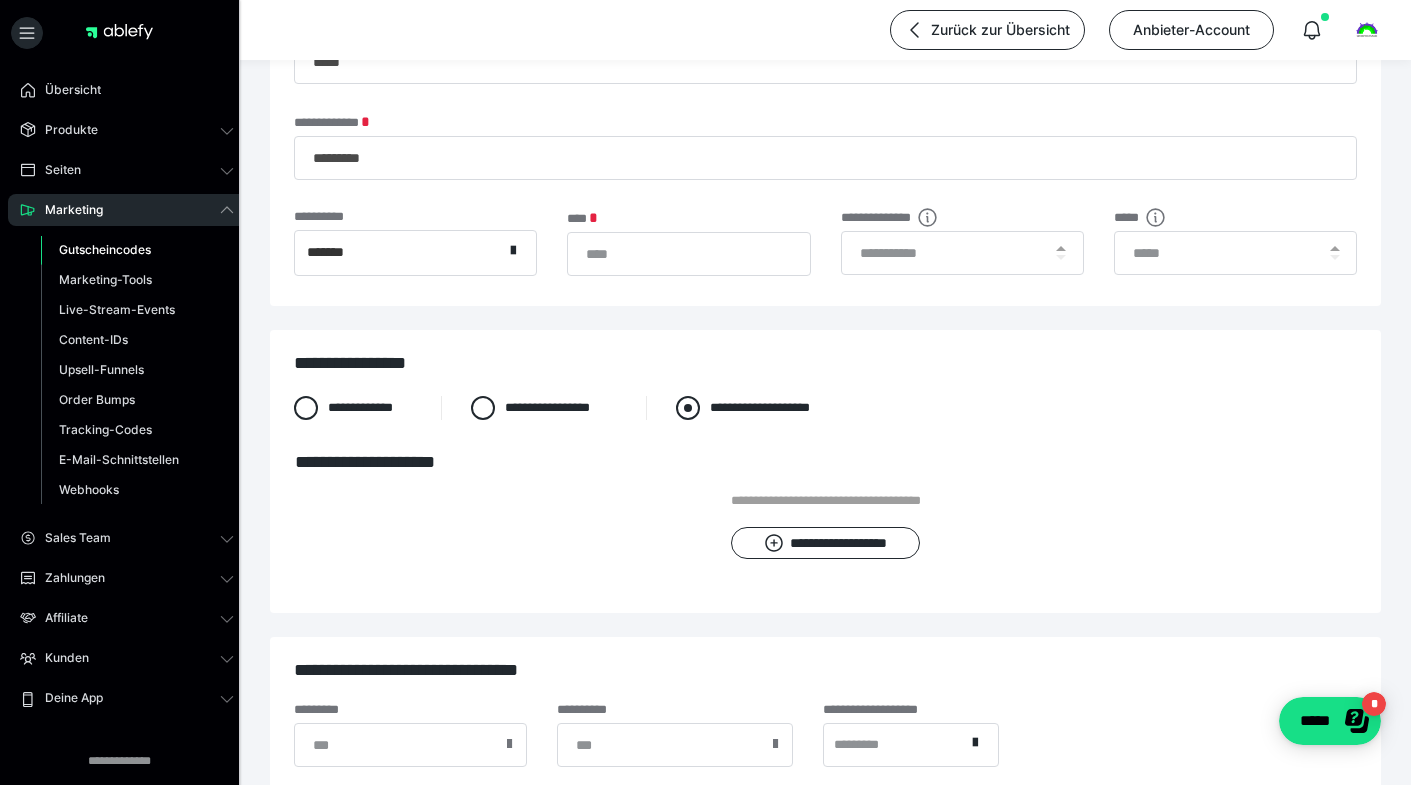 click on "**********" at bounding box center [763, 408] 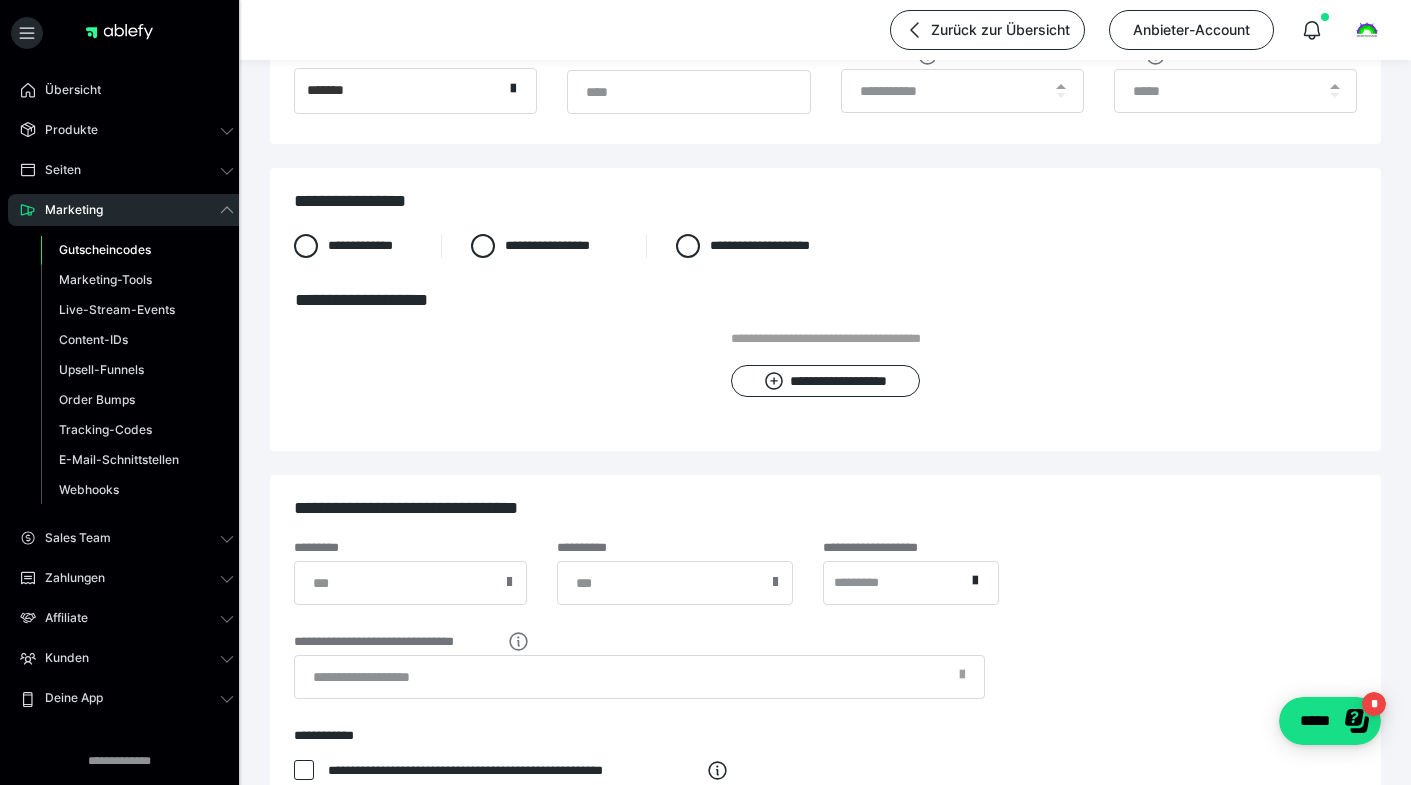 scroll, scrollTop: 358, scrollLeft: 0, axis: vertical 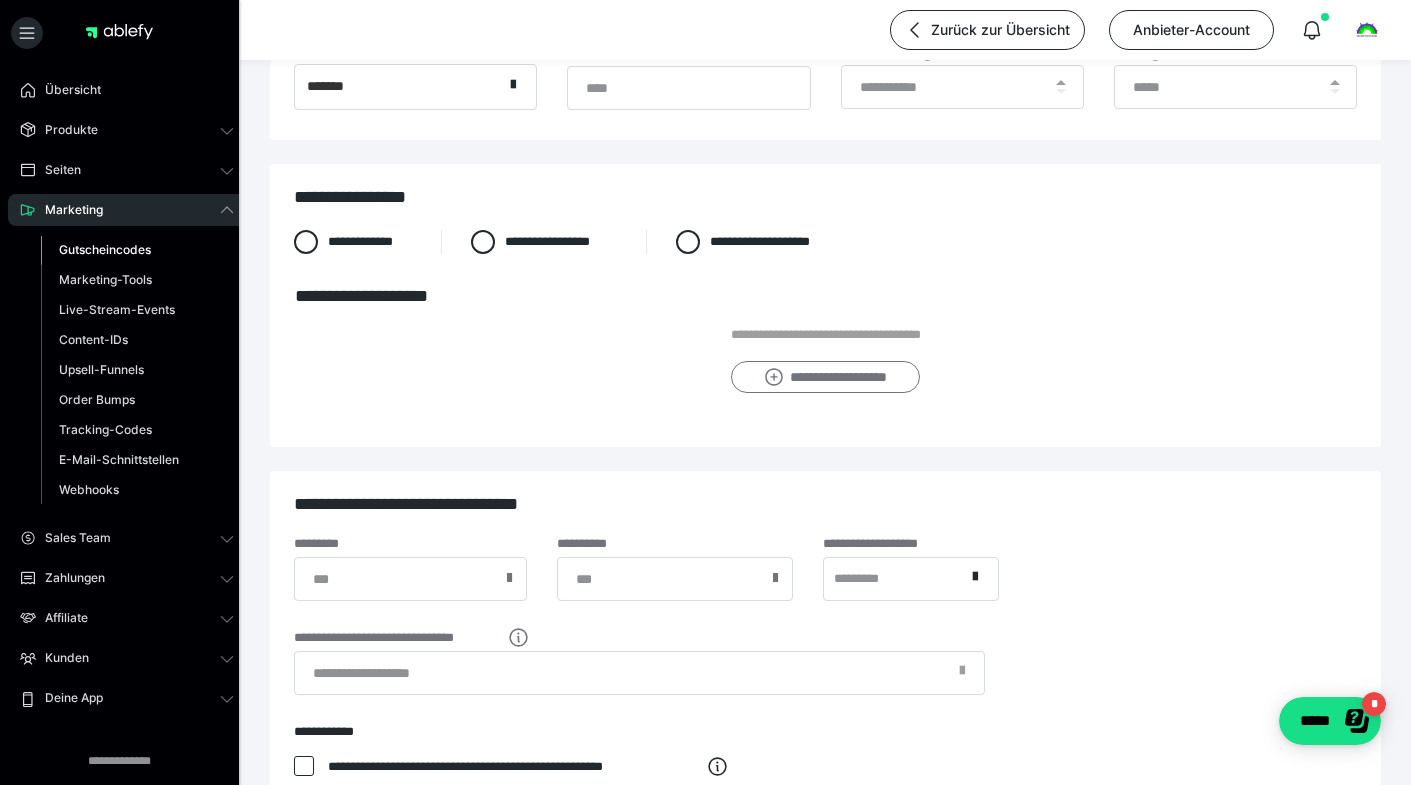 click on "**********" at bounding box center (825, 377) 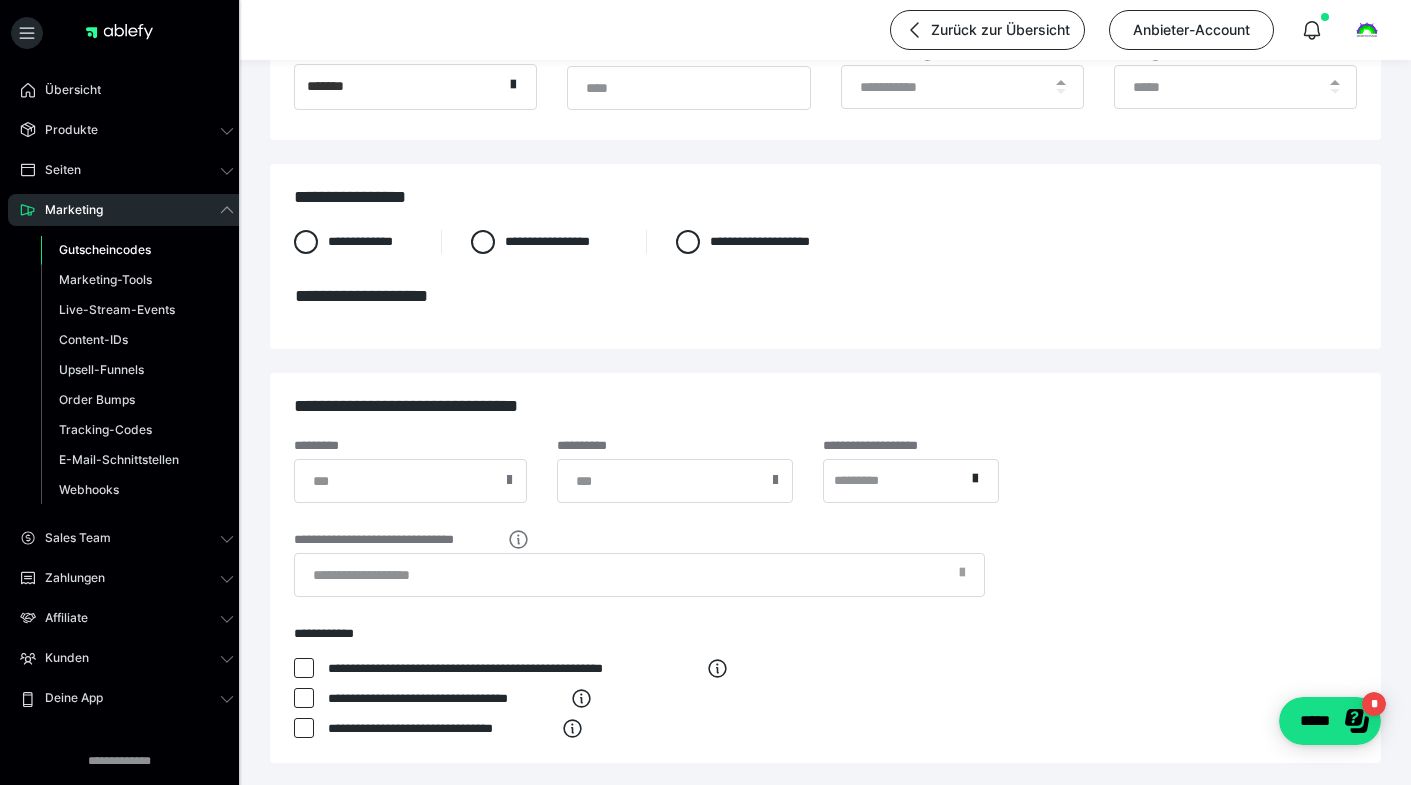 scroll, scrollTop: 0, scrollLeft: 0, axis: both 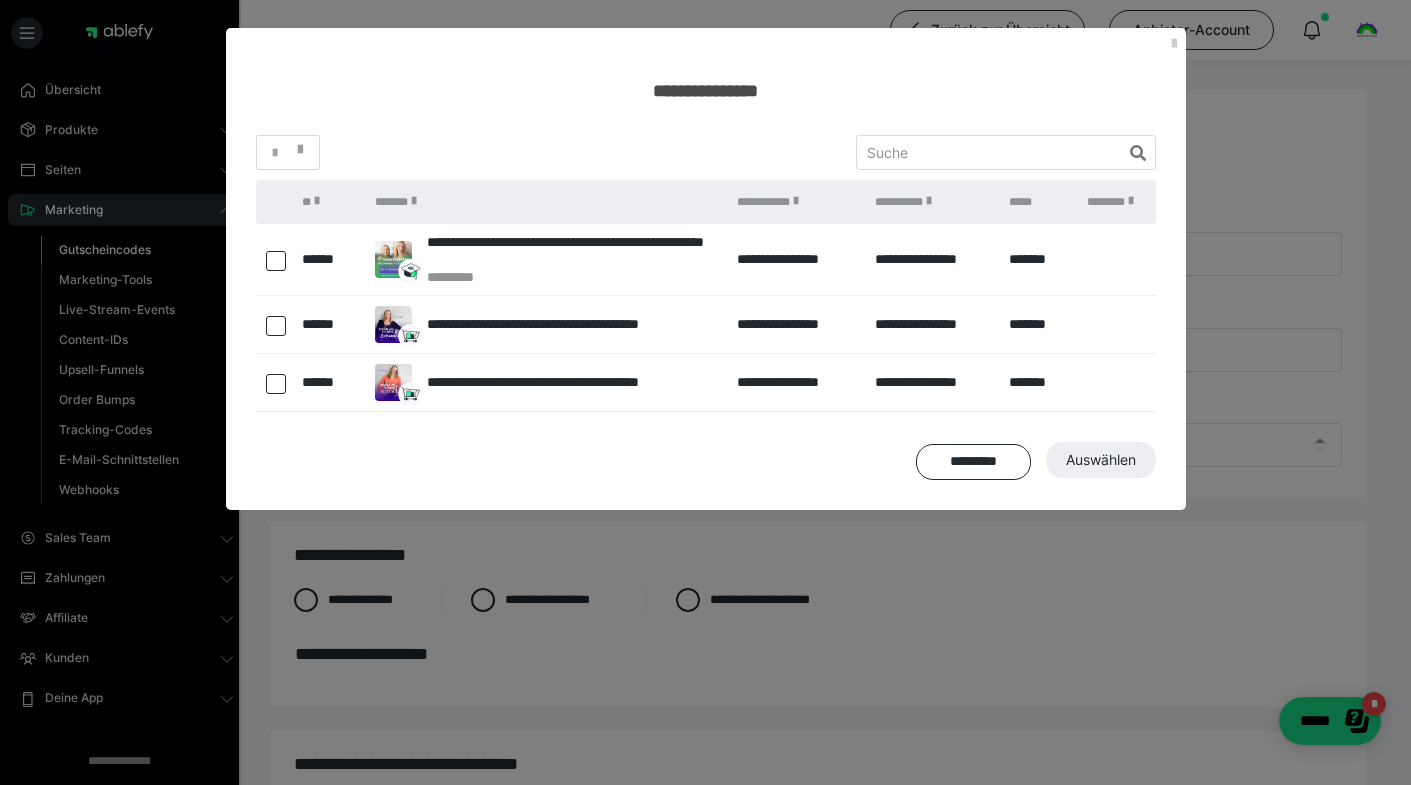 click at bounding box center (276, 261) 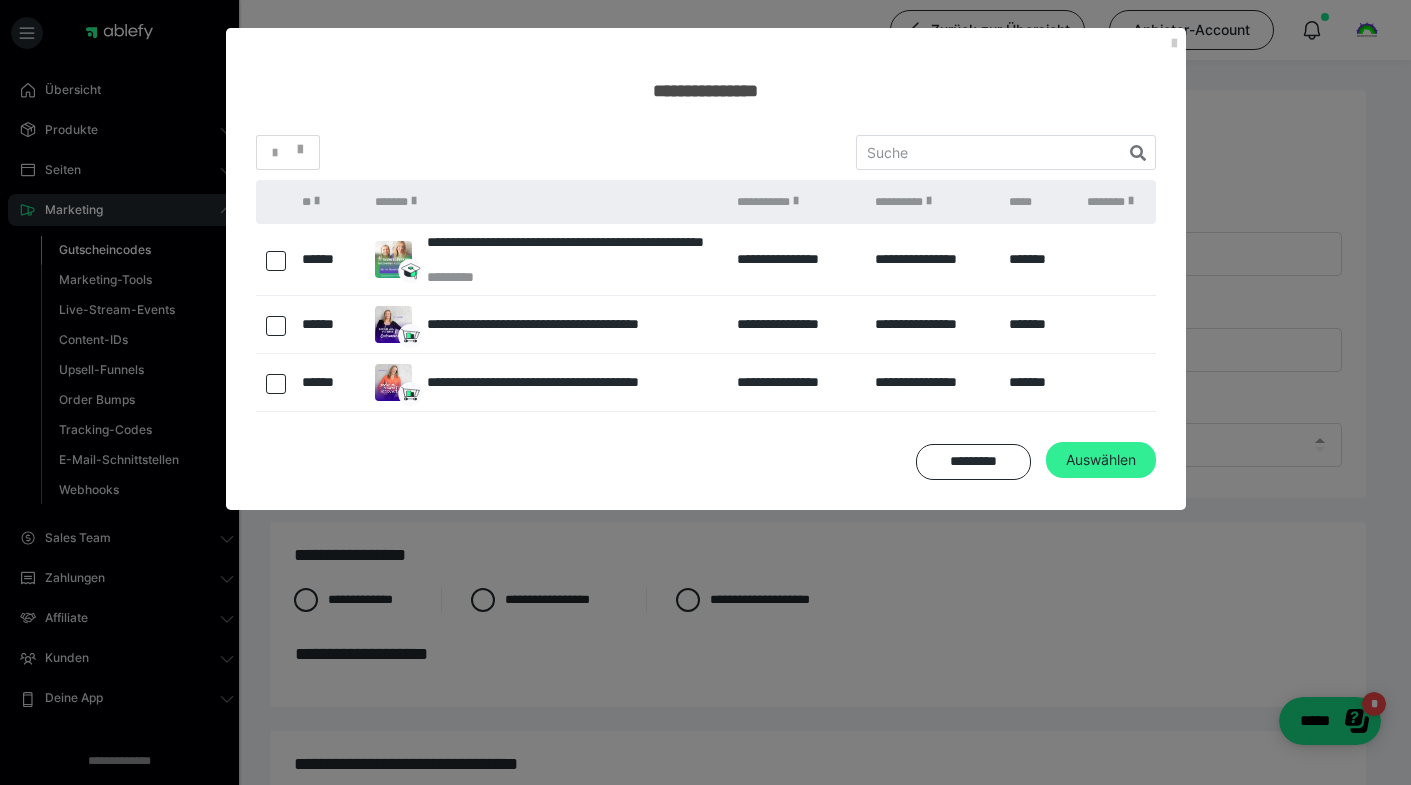 click on "Auswählen" at bounding box center [1101, 460] 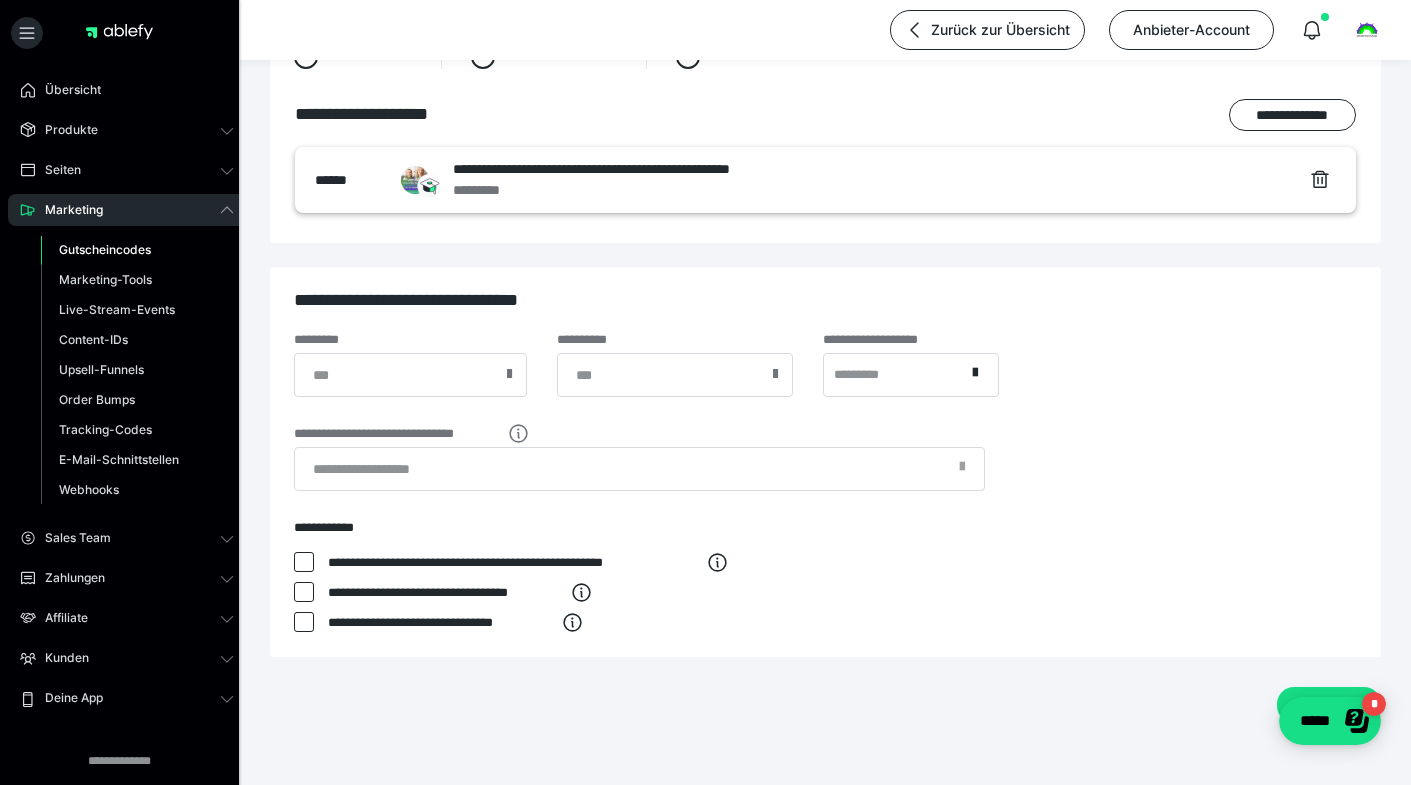 scroll, scrollTop: 581, scrollLeft: 0, axis: vertical 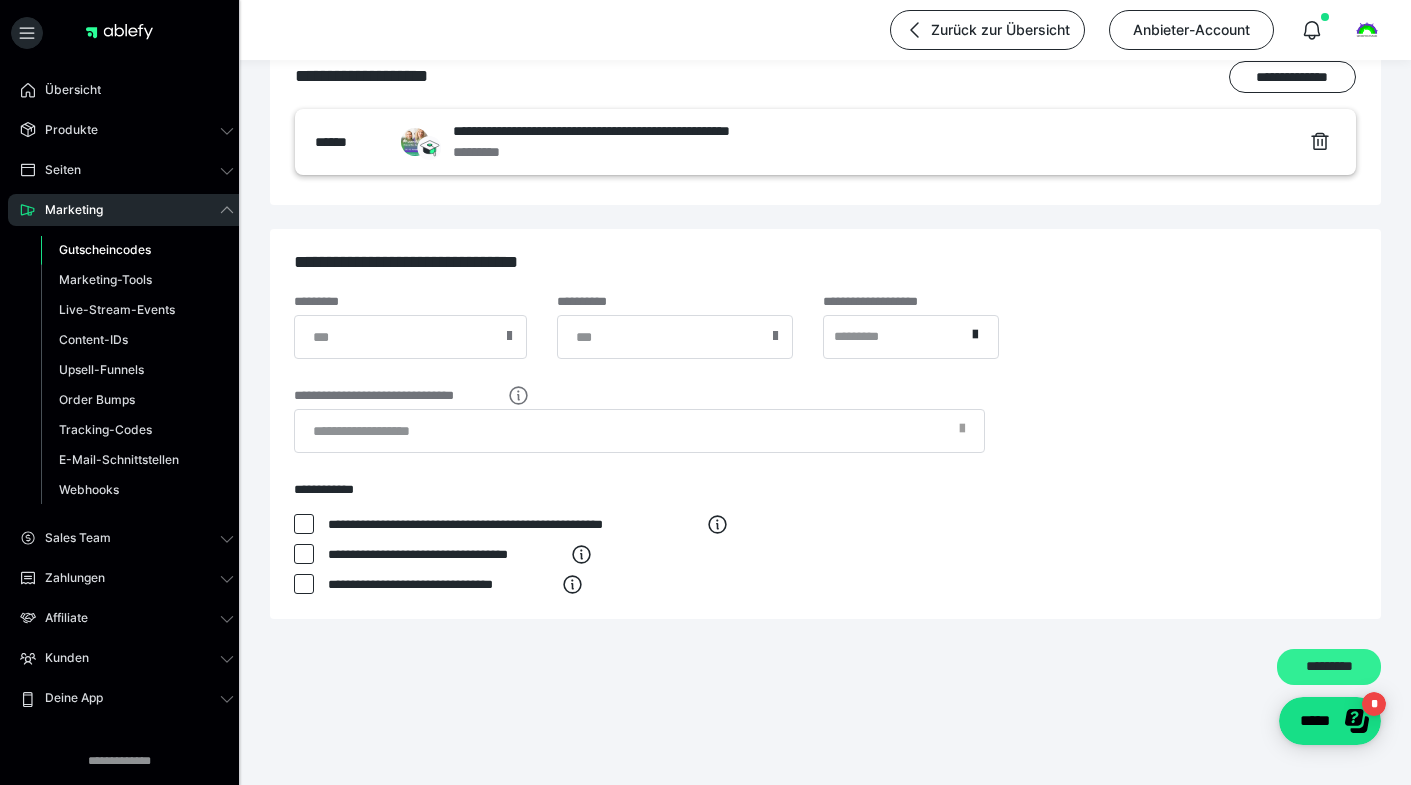 click on "*********" at bounding box center (1329, 667) 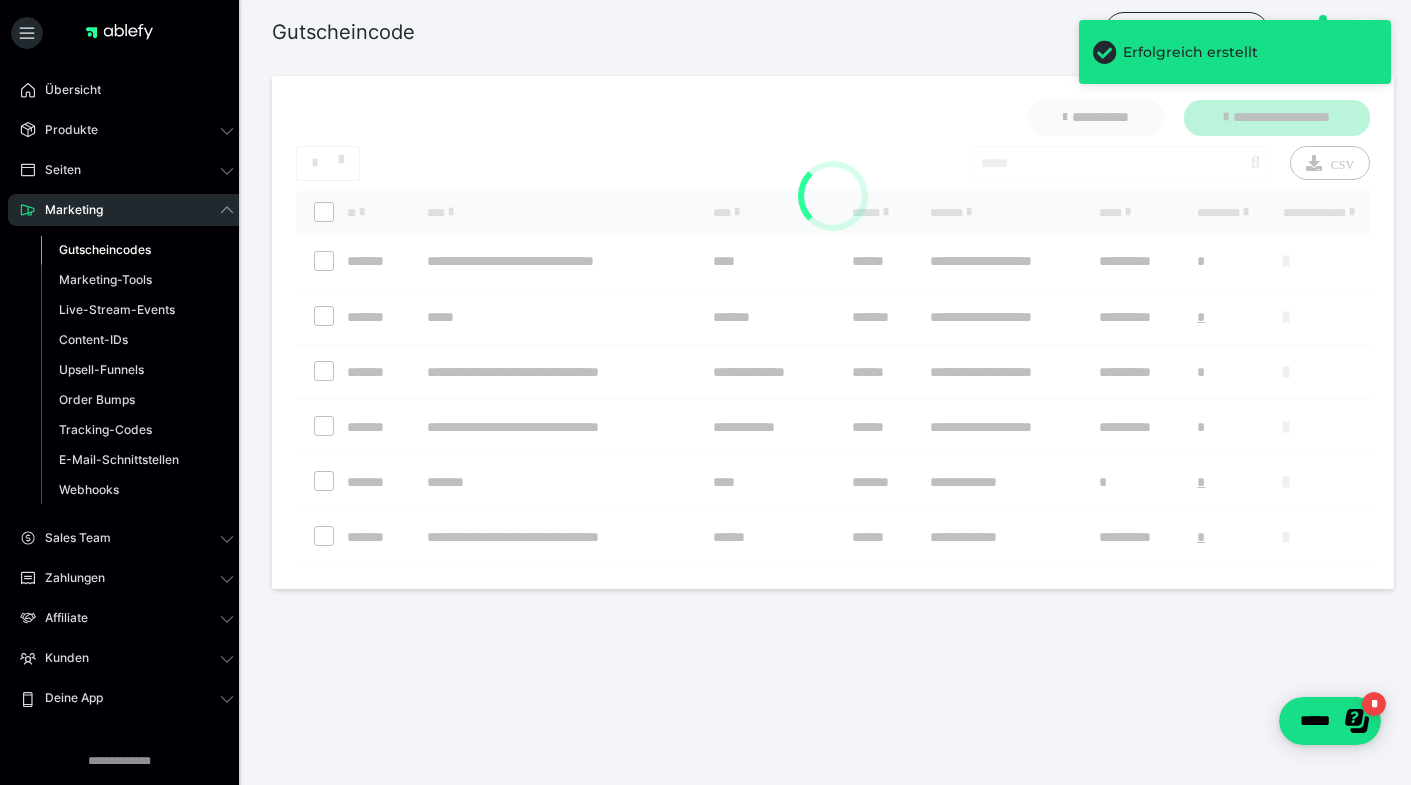scroll, scrollTop: 0, scrollLeft: 0, axis: both 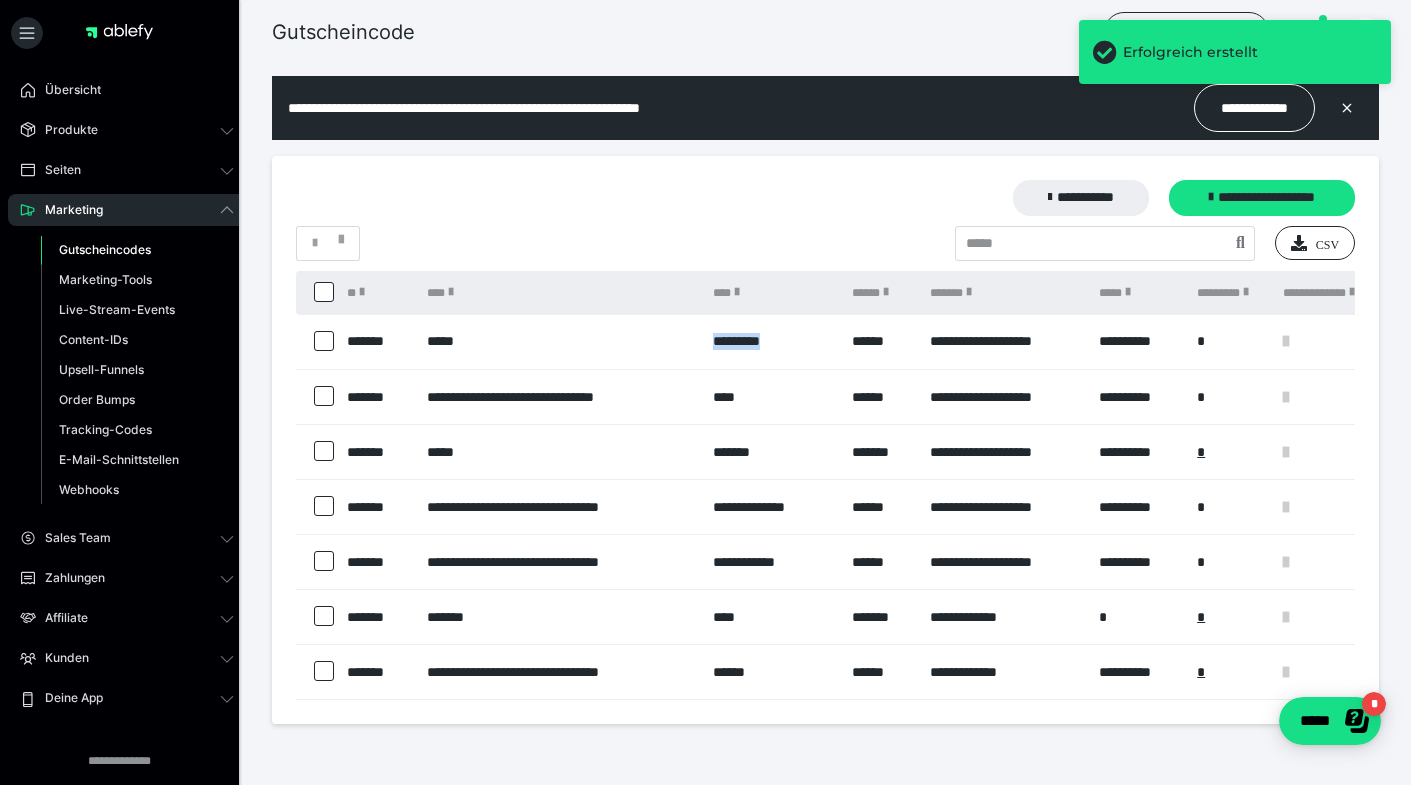 drag, startPoint x: 792, startPoint y: 338, endPoint x: 694, endPoint y: 341, distance: 98.045906 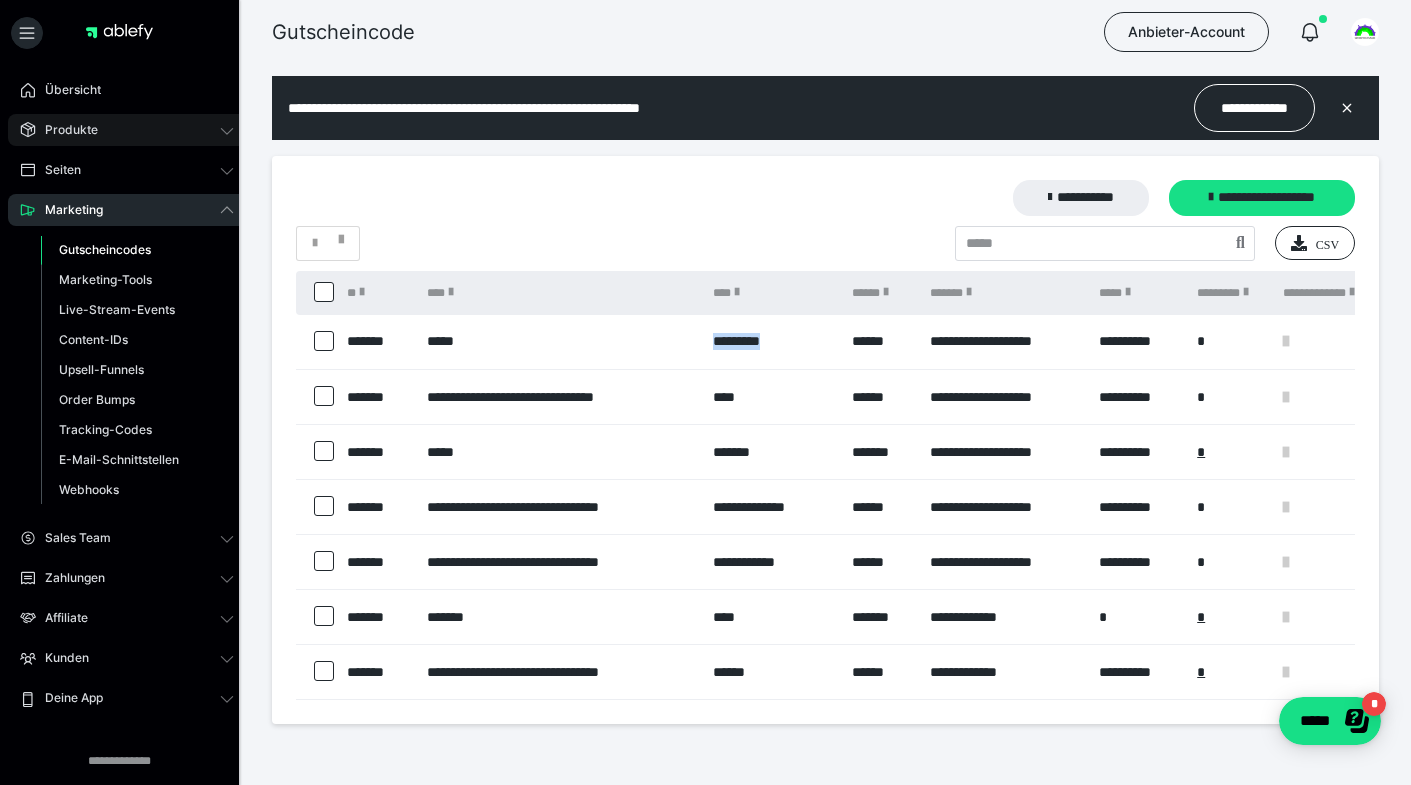click on "Produkte" at bounding box center (64, 130) 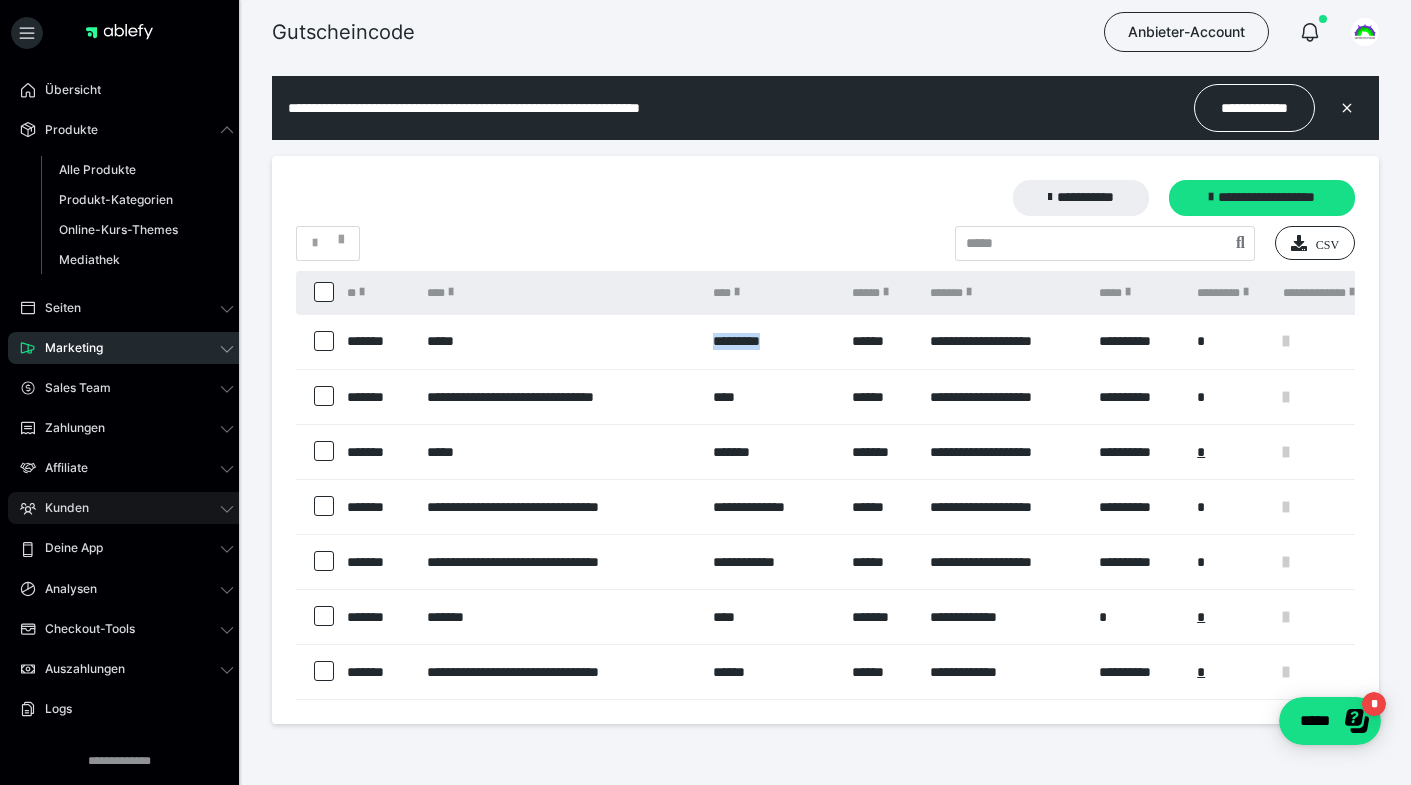 click on "Kunden" at bounding box center (127, 508) 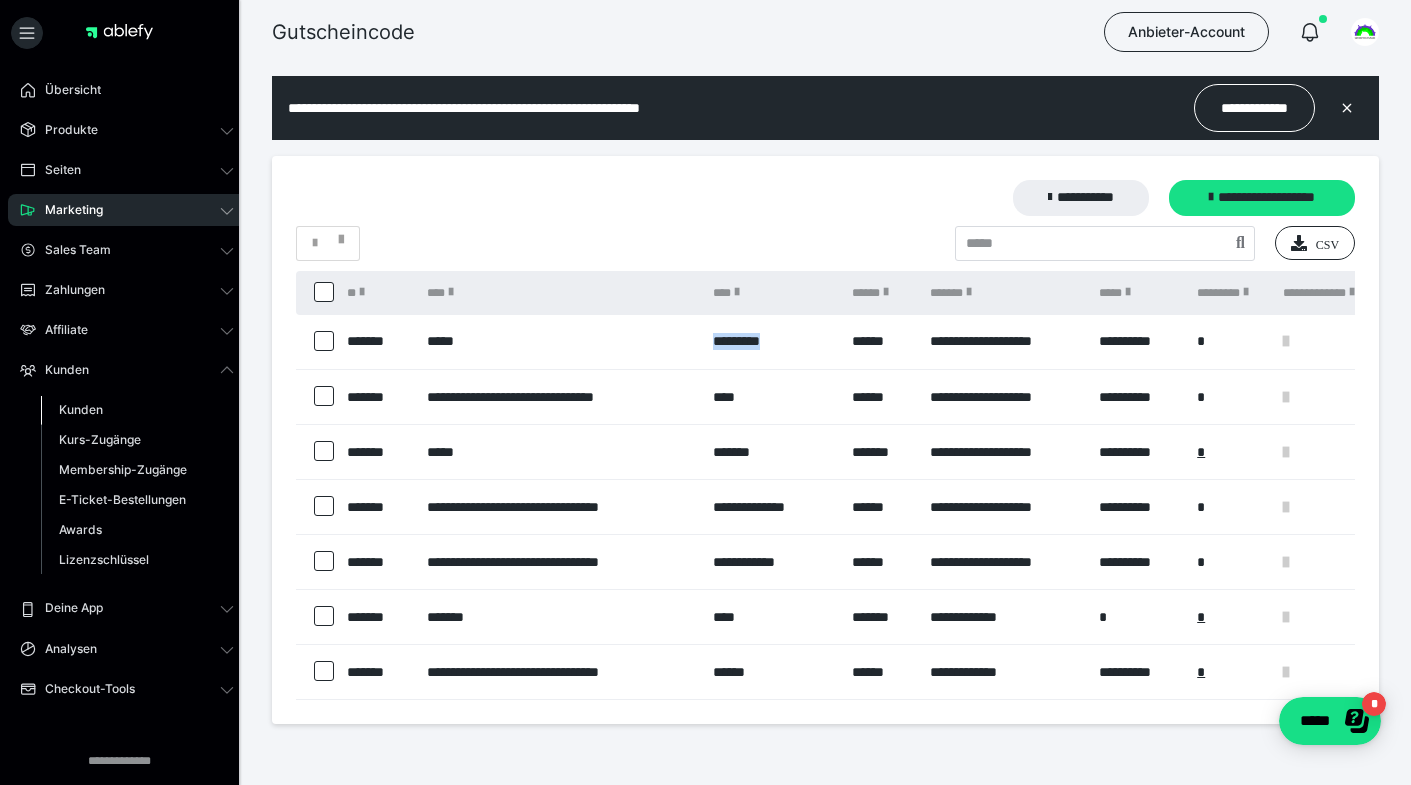 click on "Kunden" at bounding box center (81, 409) 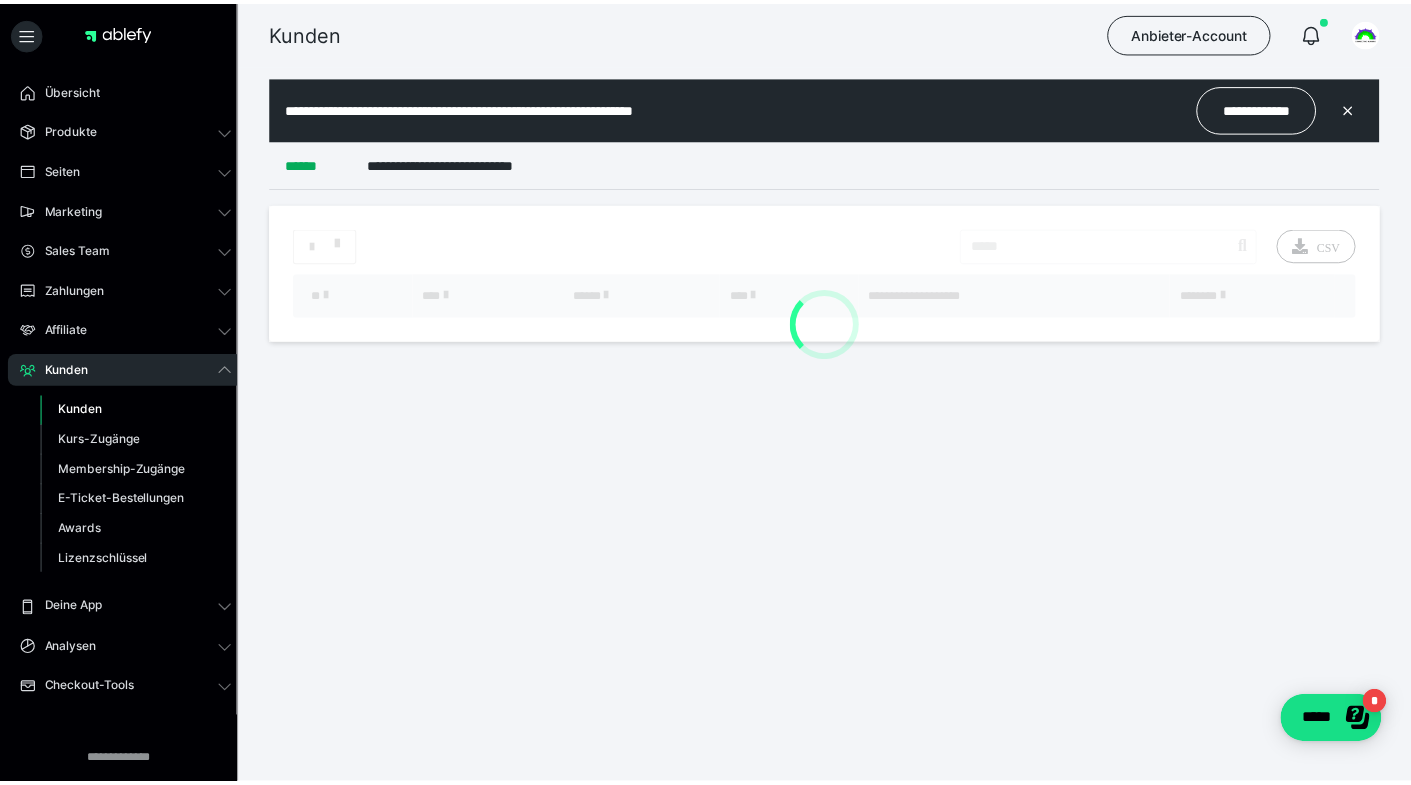 scroll, scrollTop: 0, scrollLeft: 0, axis: both 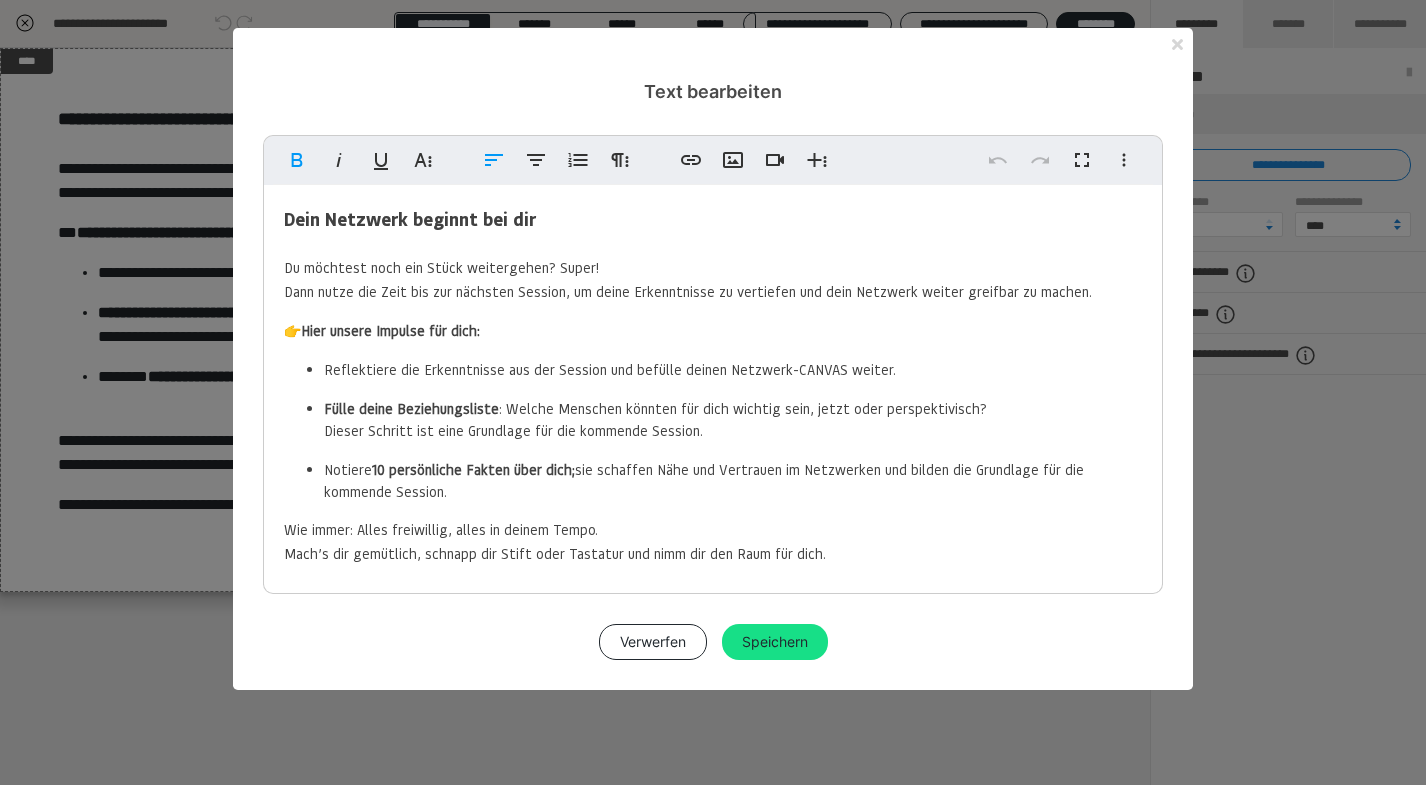 click at bounding box center (1177, 44) 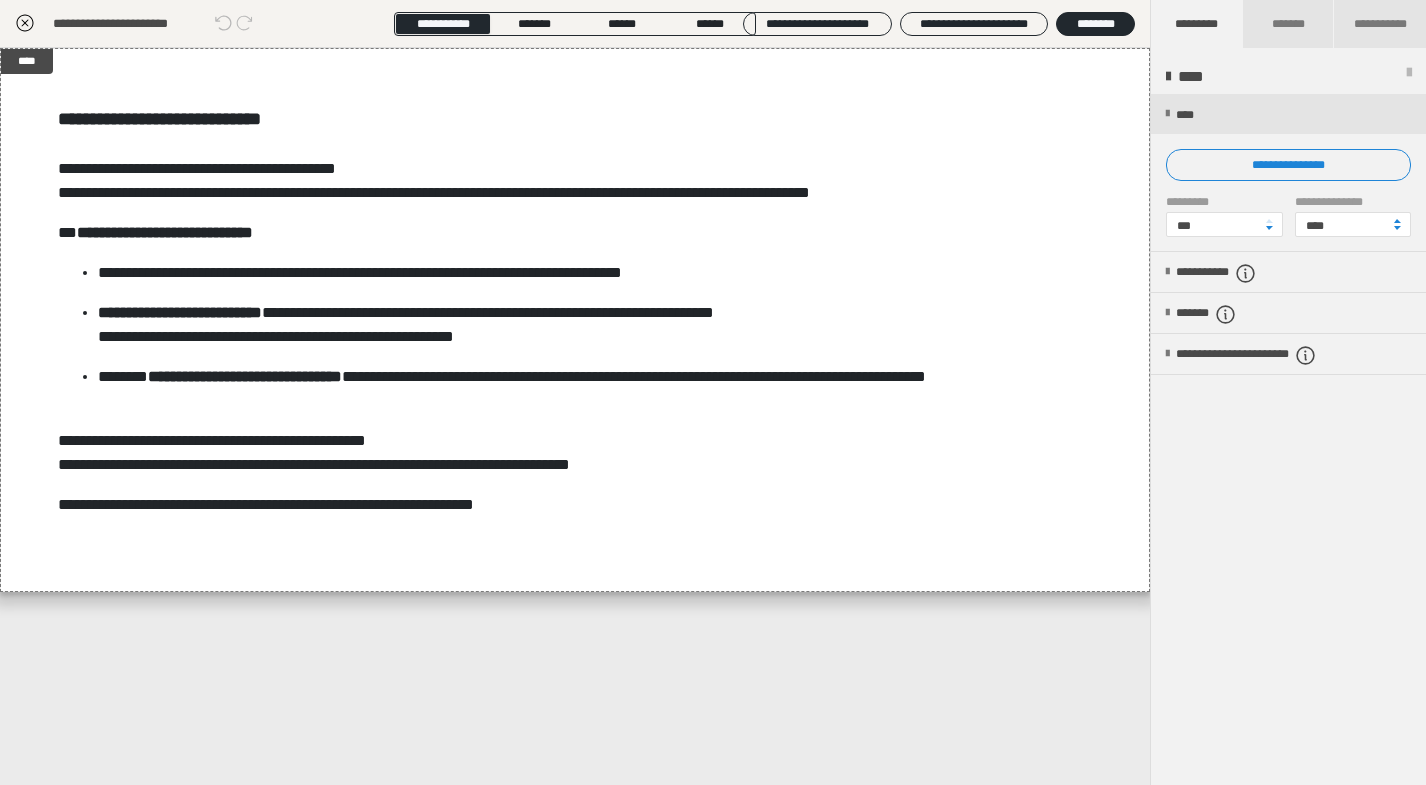 click on "**********" at bounding box center (575, 24) 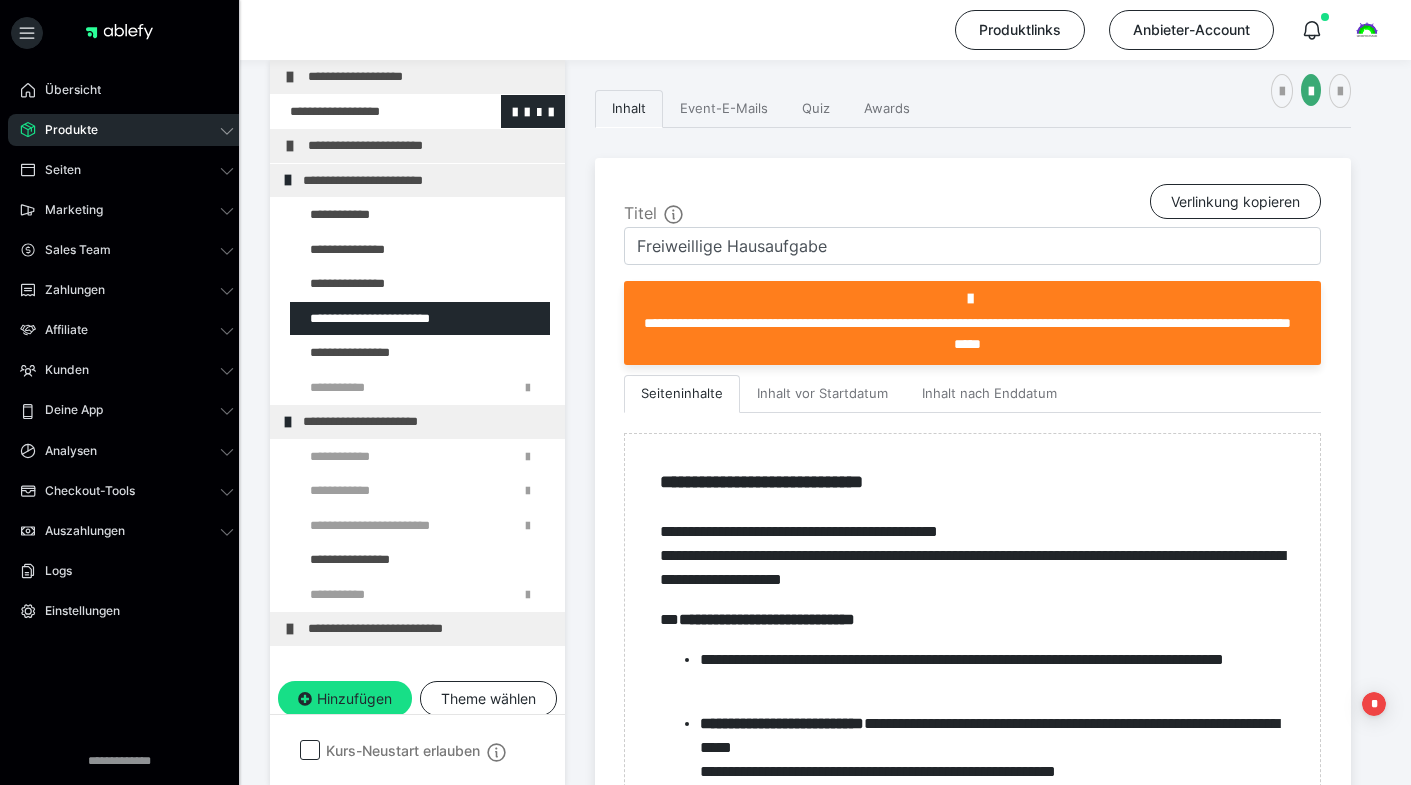 click at bounding box center (365, 112) 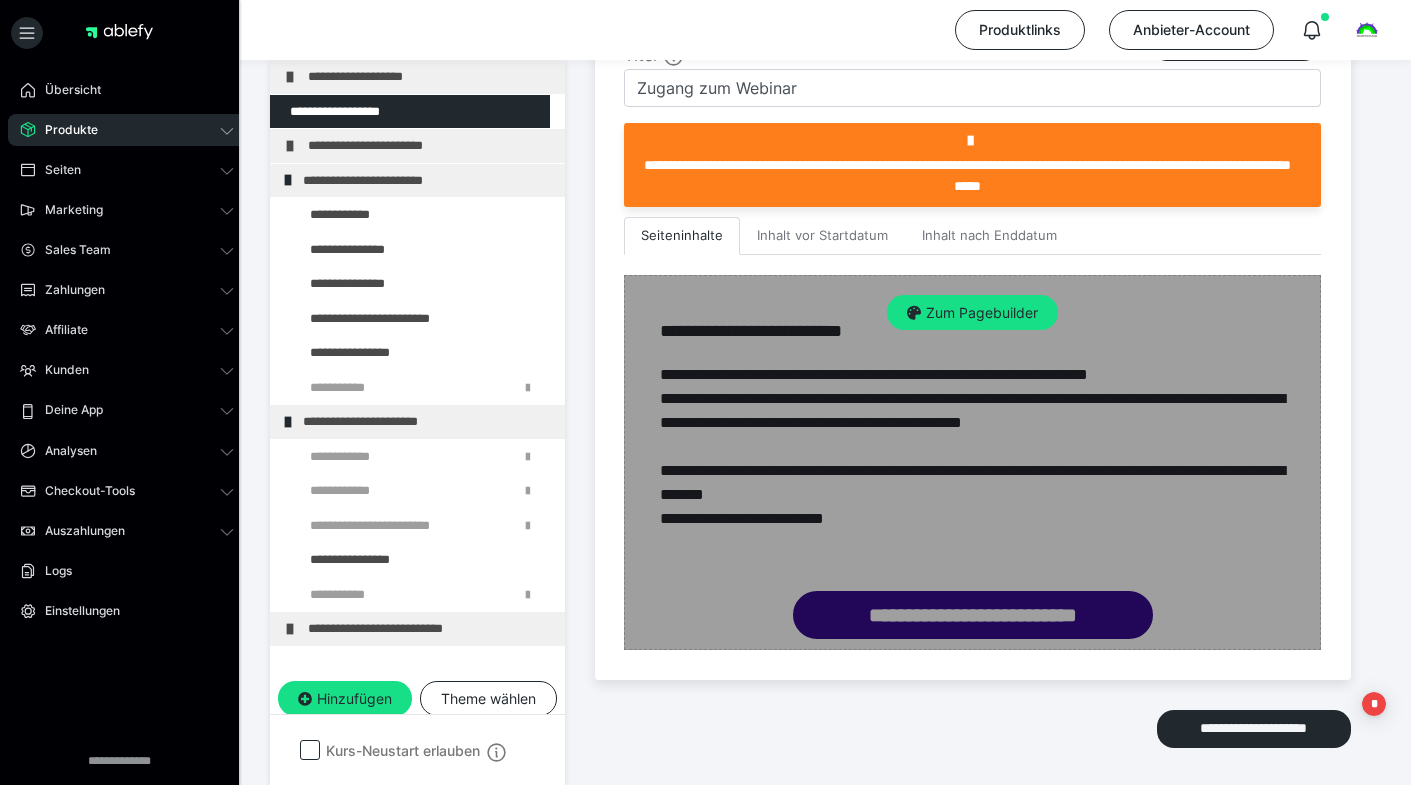 scroll, scrollTop: 540, scrollLeft: 0, axis: vertical 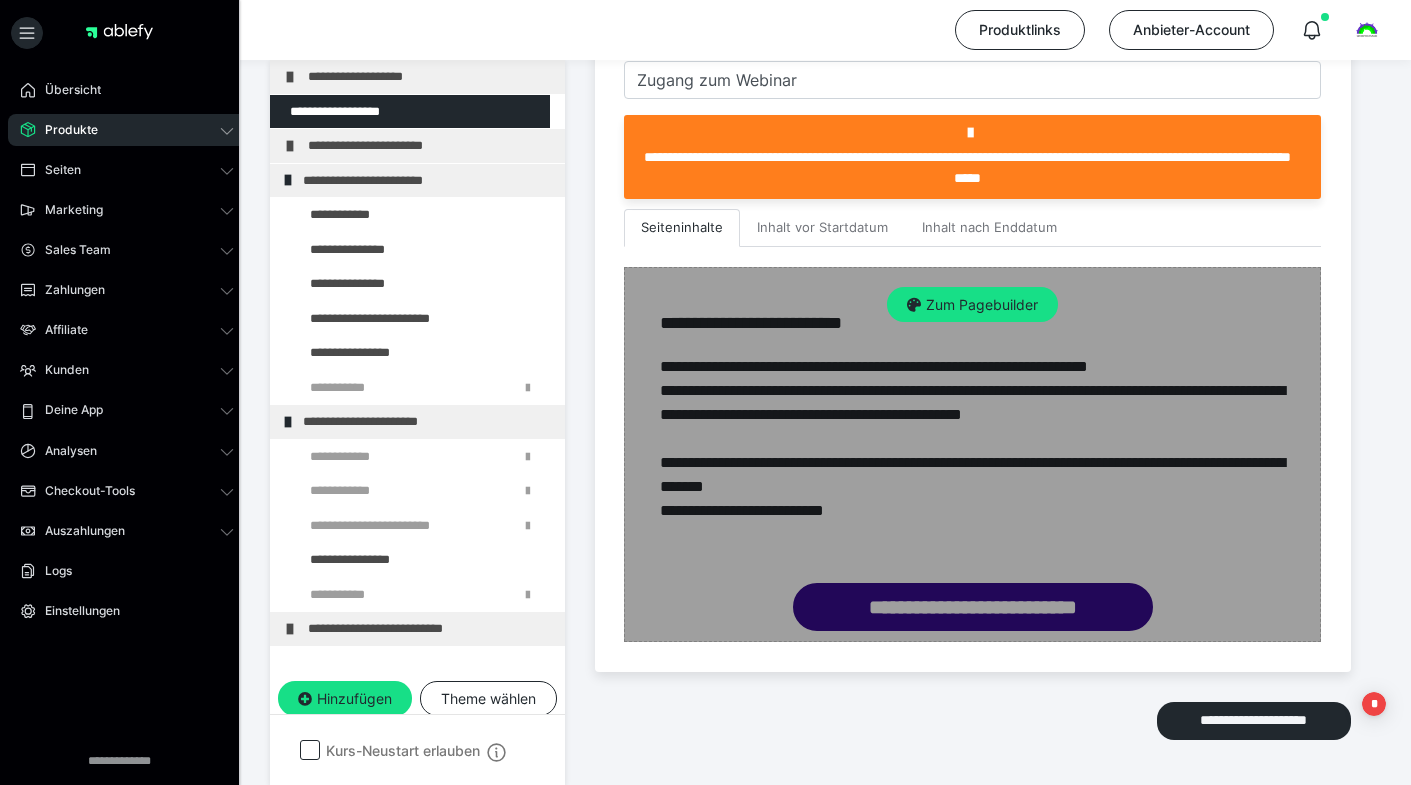 click on "Zum Pagebuilder" at bounding box center [972, 455] 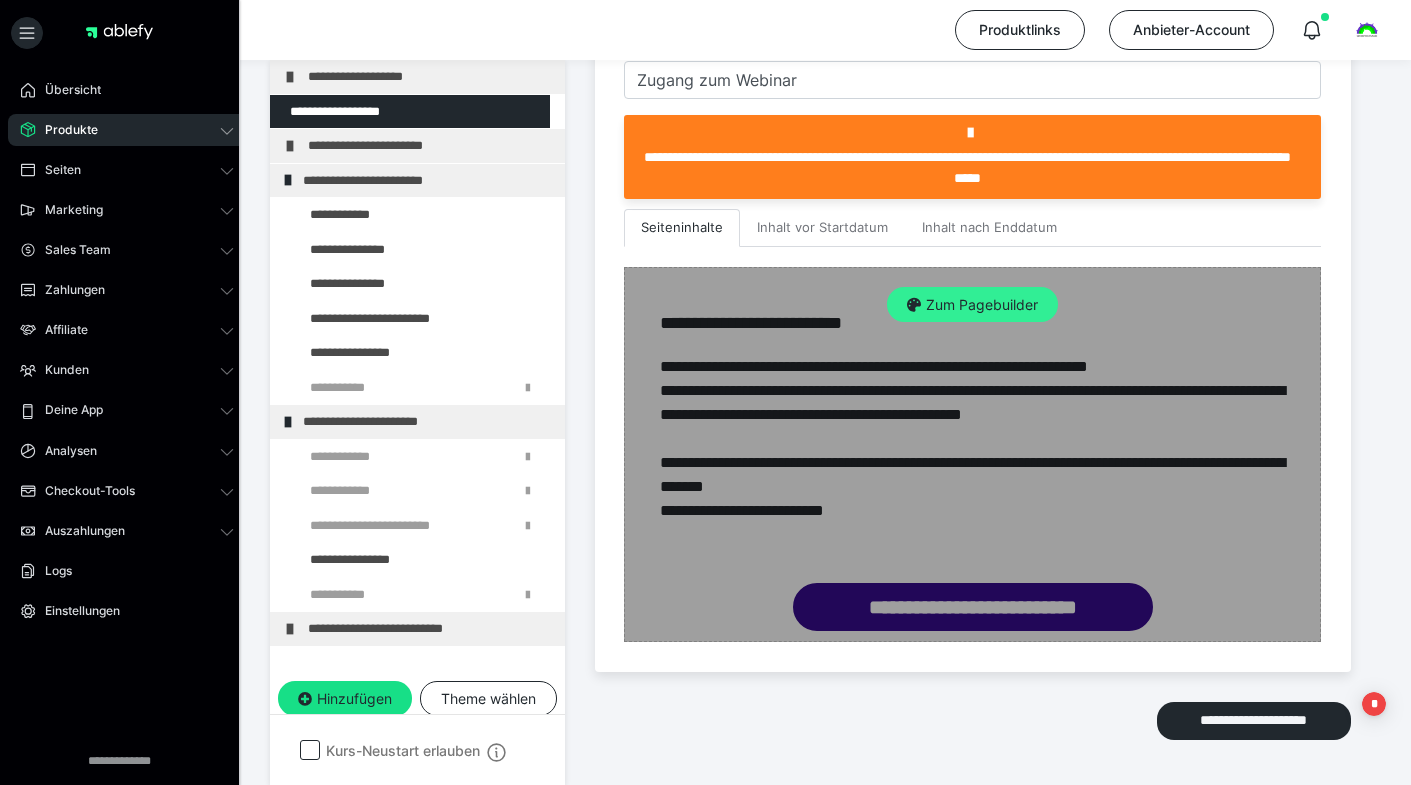 click on "Zum Pagebuilder" at bounding box center (972, 305) 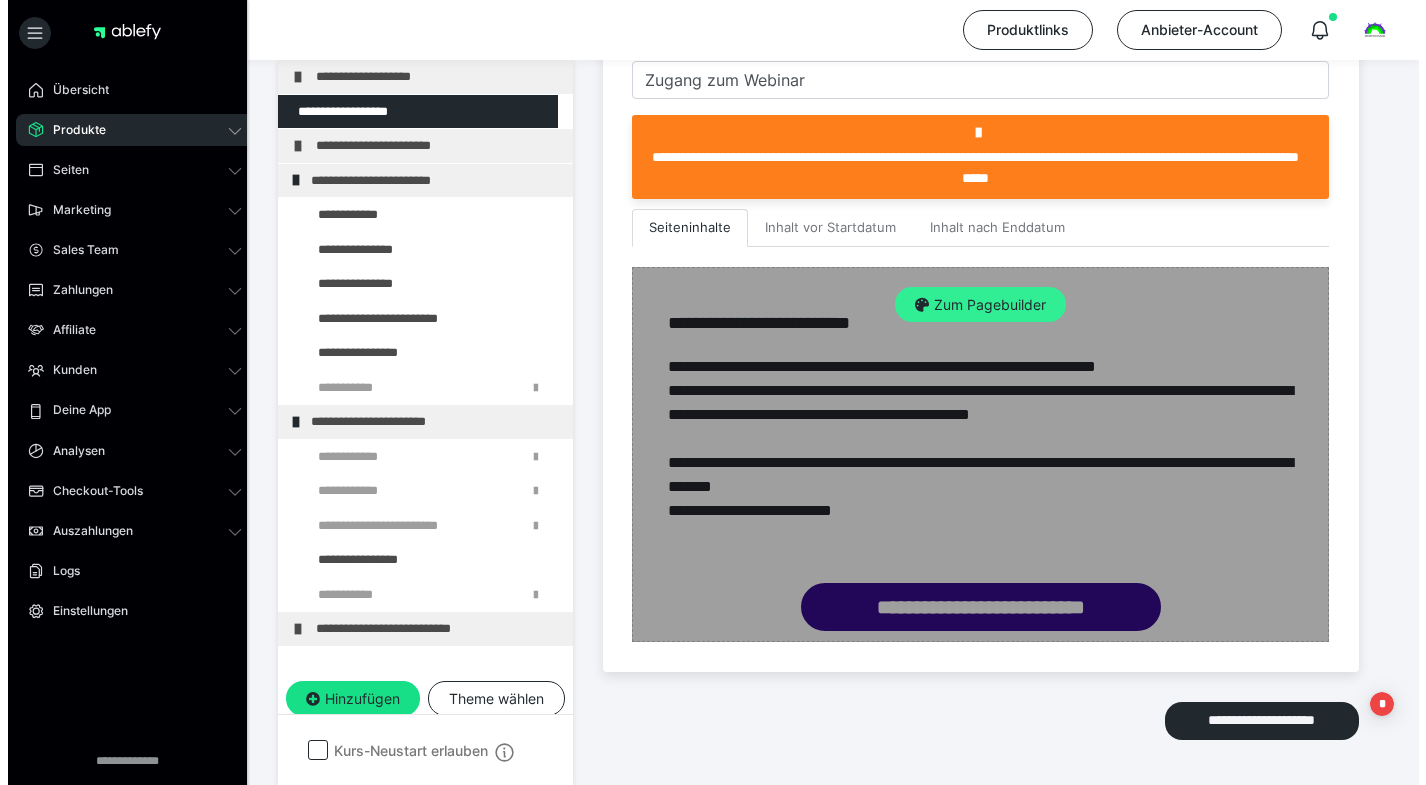 scroll, scrollTop: 374, scrollLeft: 0, axis: vertical 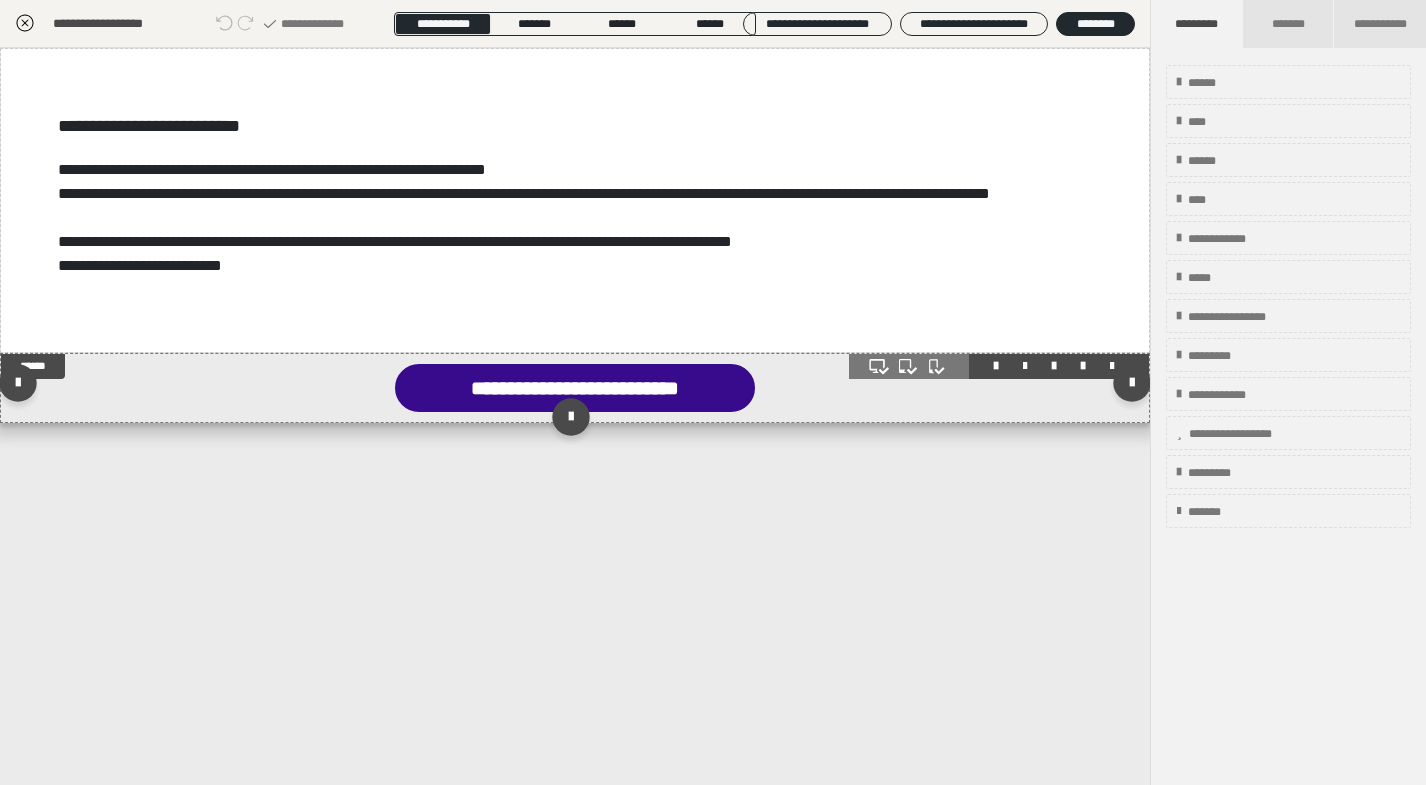click on "**********" at bounding box center (575, 388) 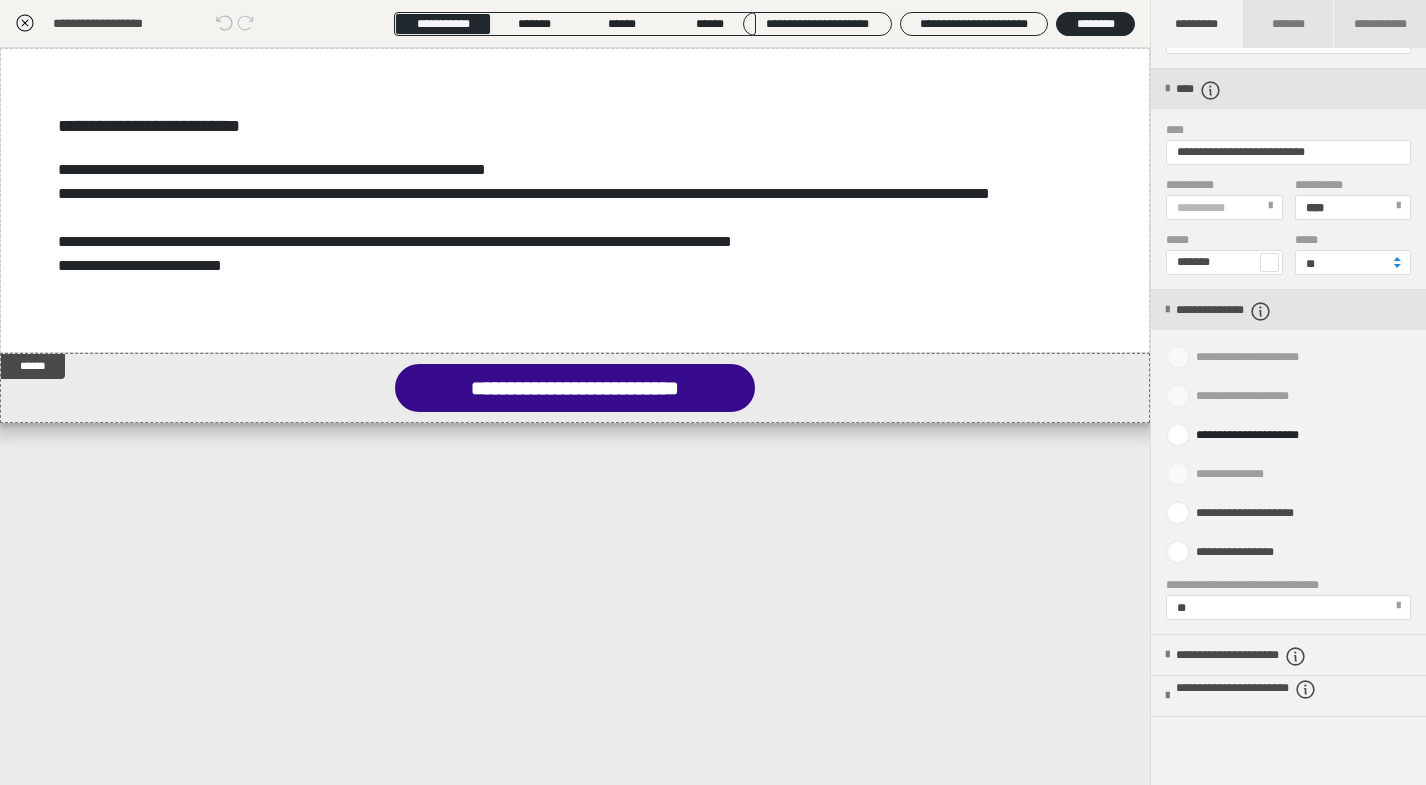 scroll, scrollTop: 632, scrollLeft: 0, axis: vertical 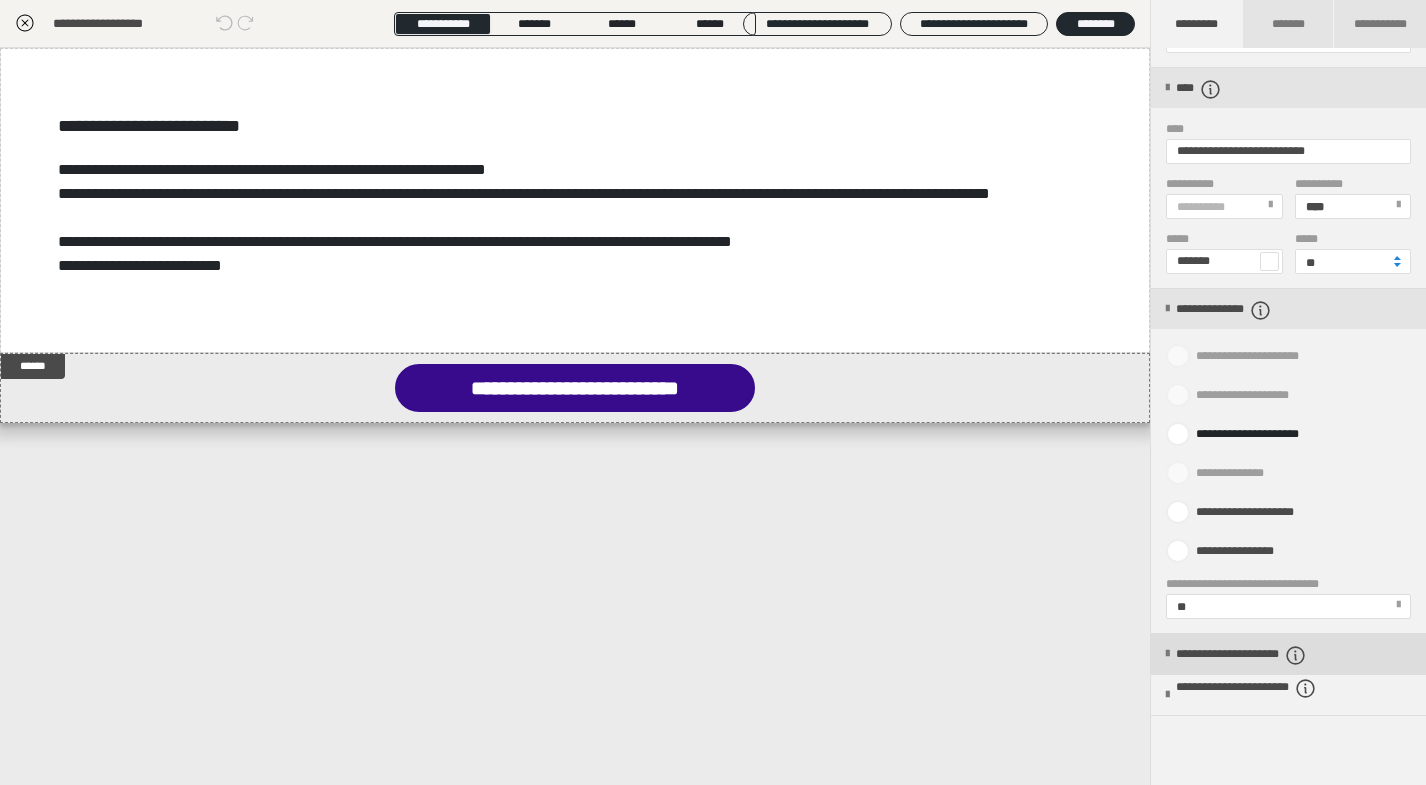 click on "**********" at bounding box center [1288, 654] 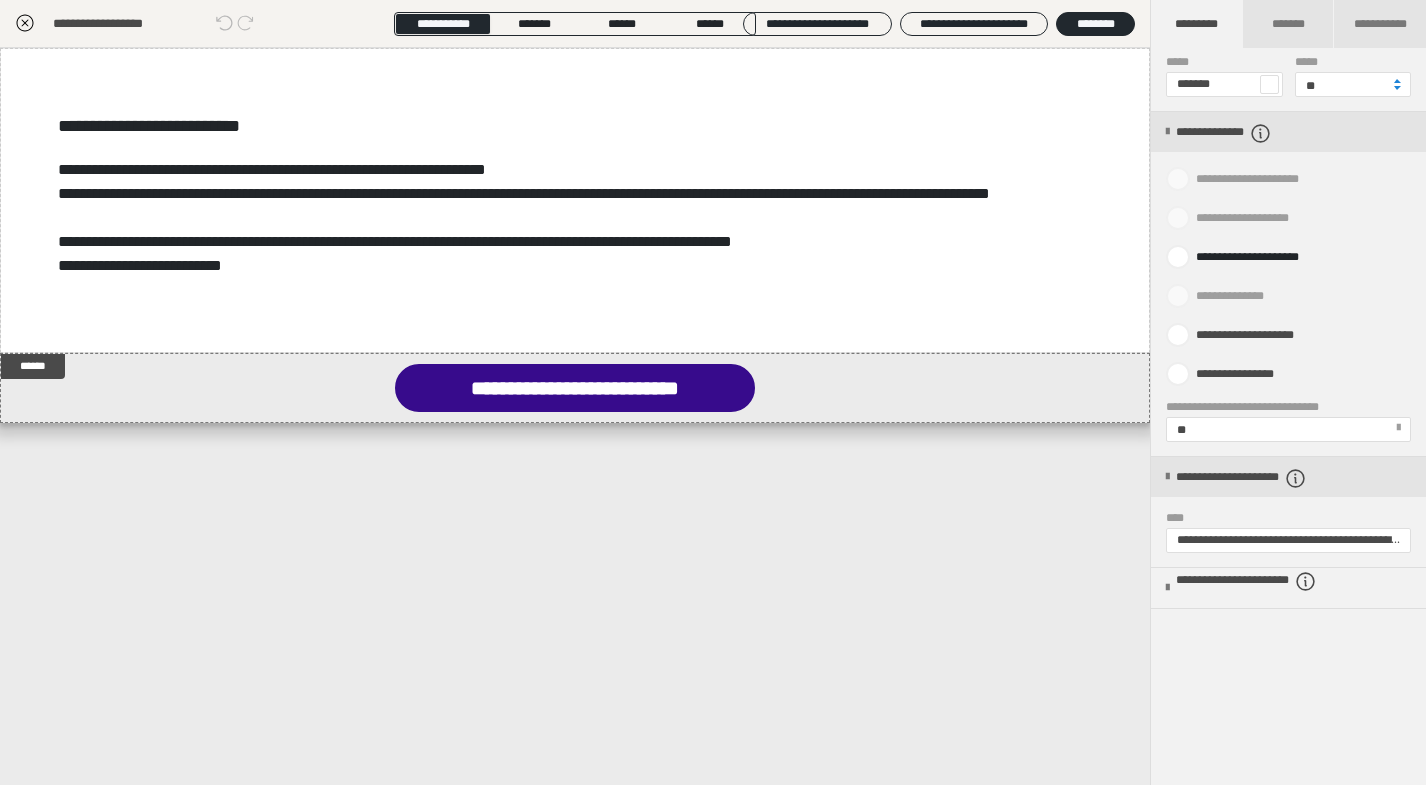 scroll, scrollTop: 826, scrollLeft: 0, axis: vertical 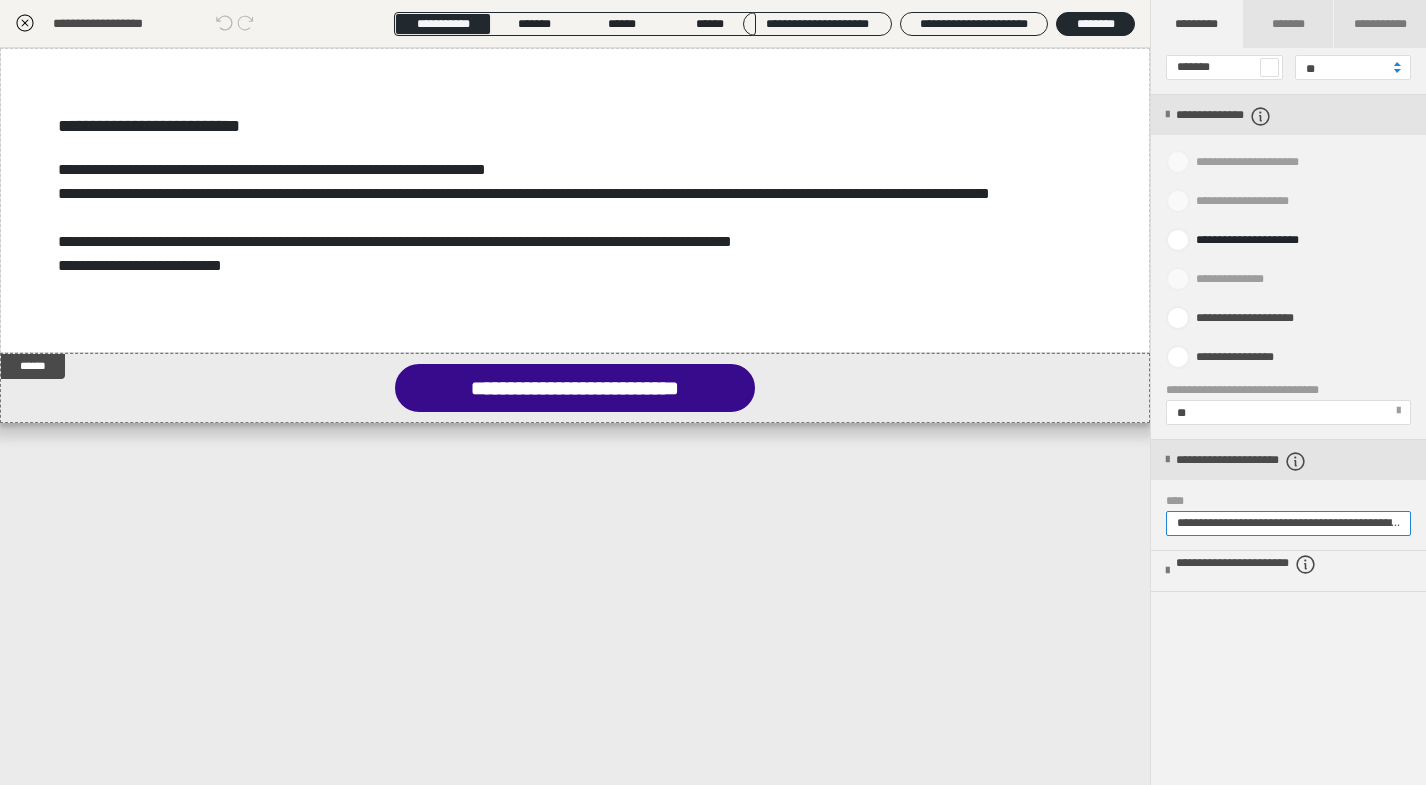 click on "**********" at bounding box center (1288, 523) 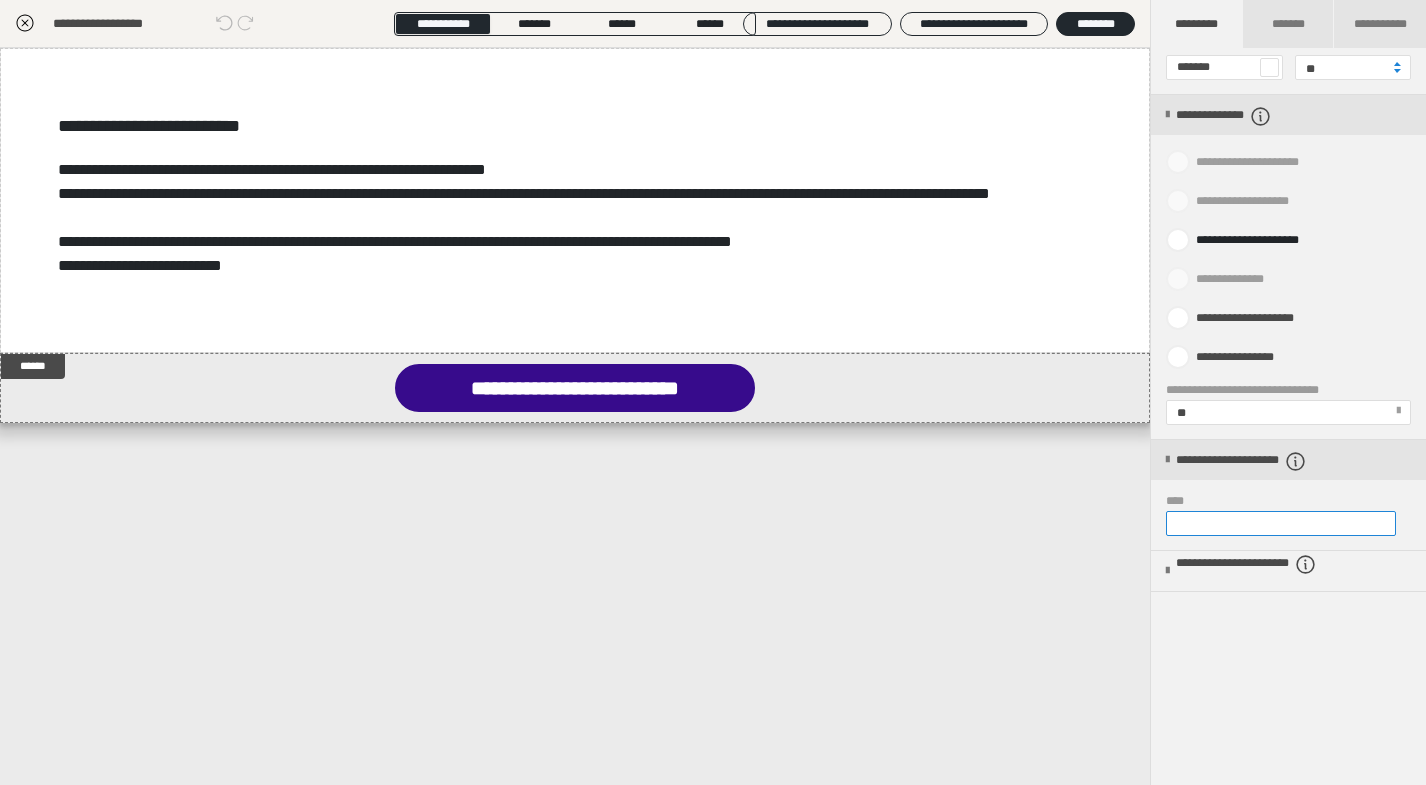 drag, startPoint x: 1287, startPoint y: 520, endPoint x: 1468, endPoint y: 519, distance: 181.00276 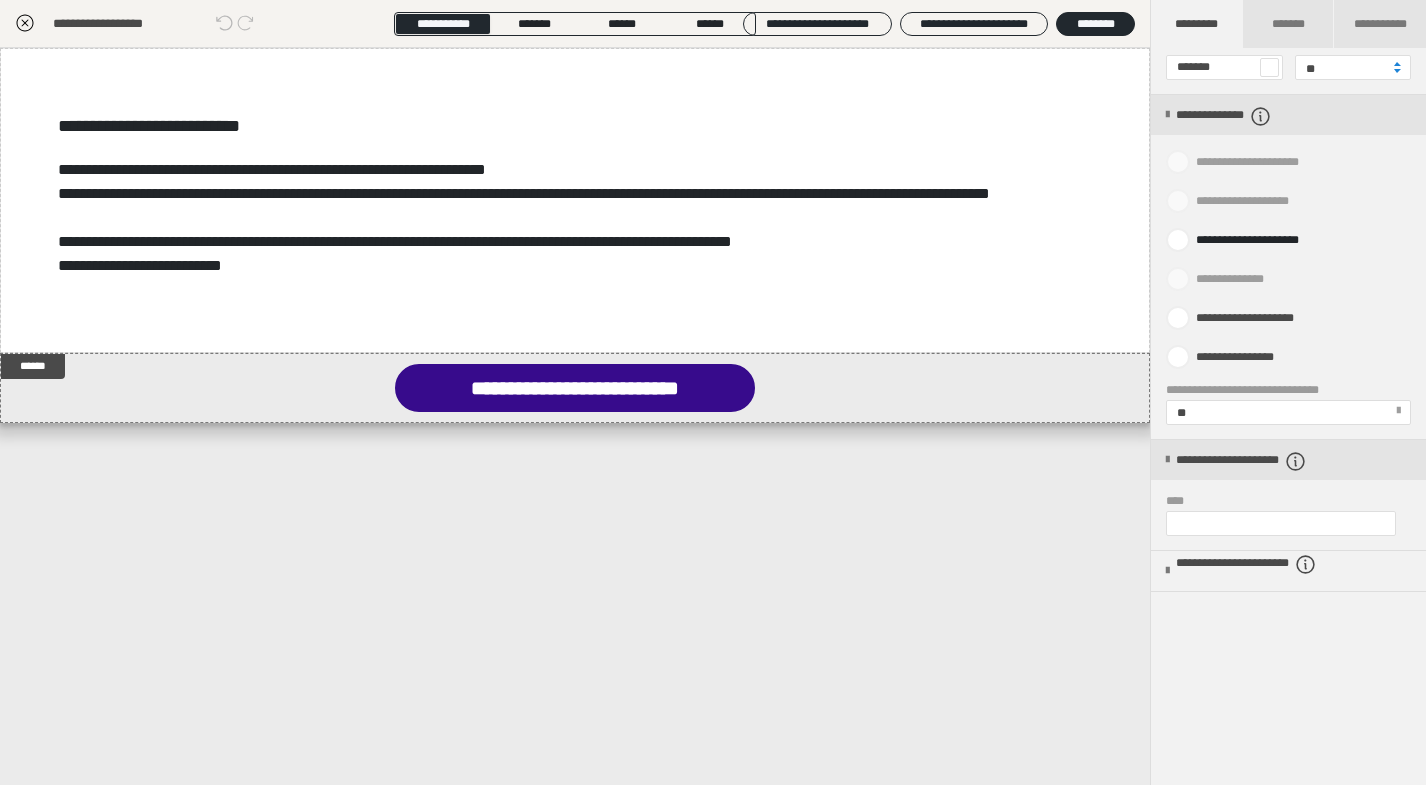 scroll, scrollTop: 0, scrollLeft: 0, axis: both 